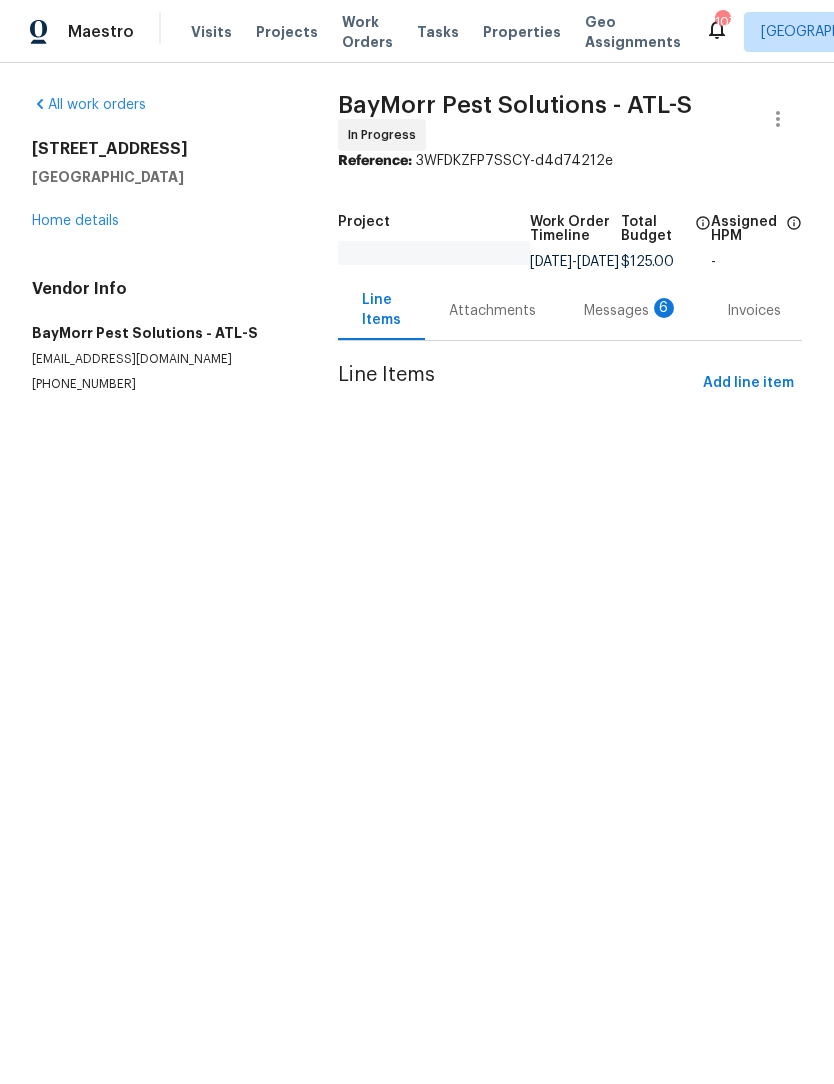 scroll, scrollTop: 0, scrollLeft: 0, axis: both 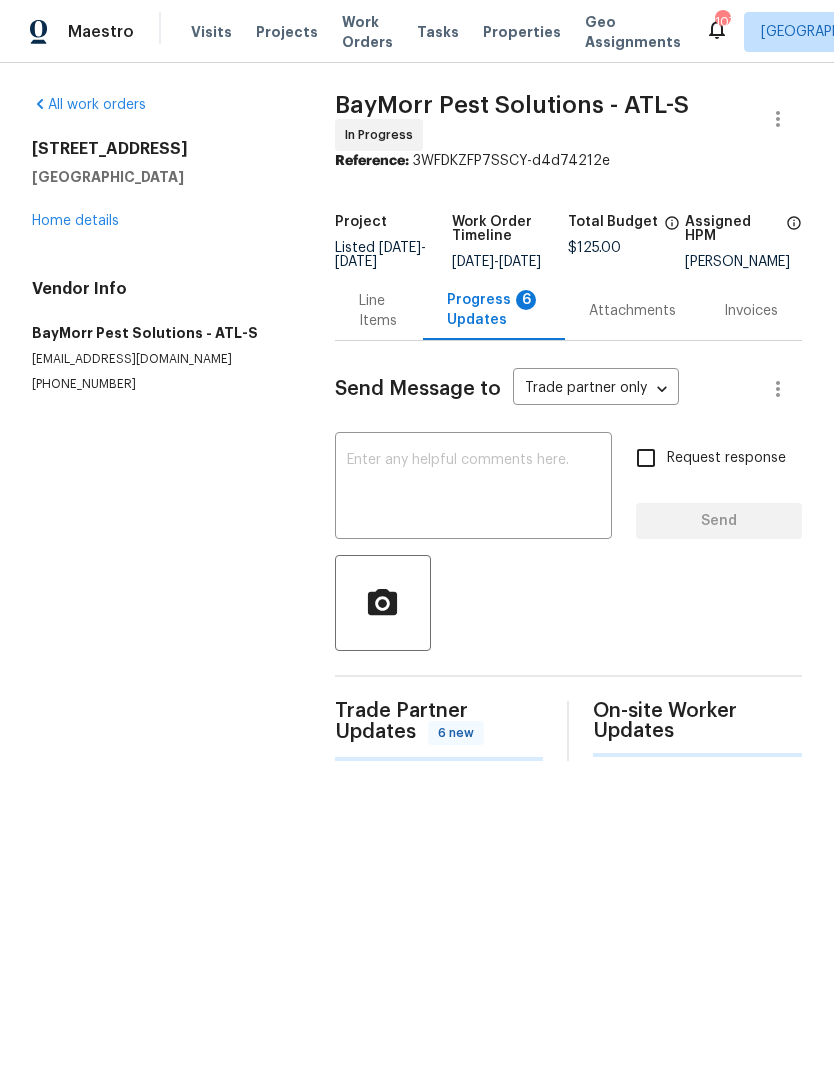 click at bounding box center (473, 488) 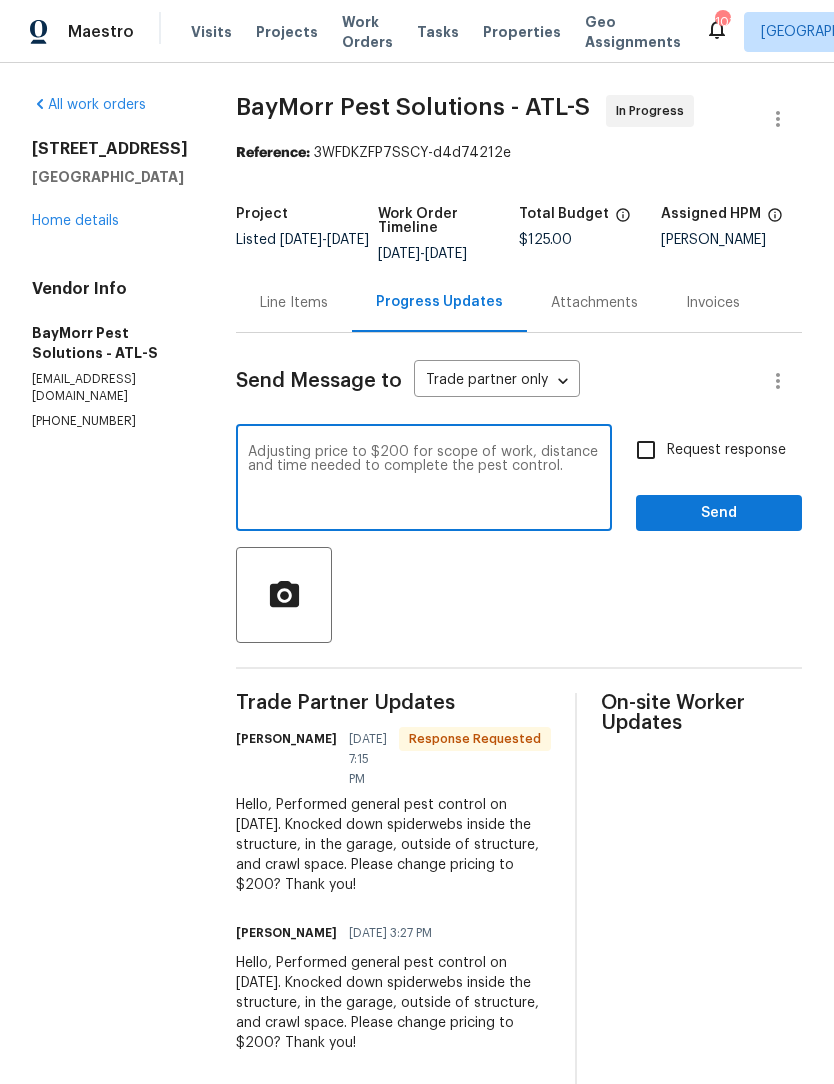 type on "Adjusting price to $200 for scope of work, distance and time needed to complete the pest control." 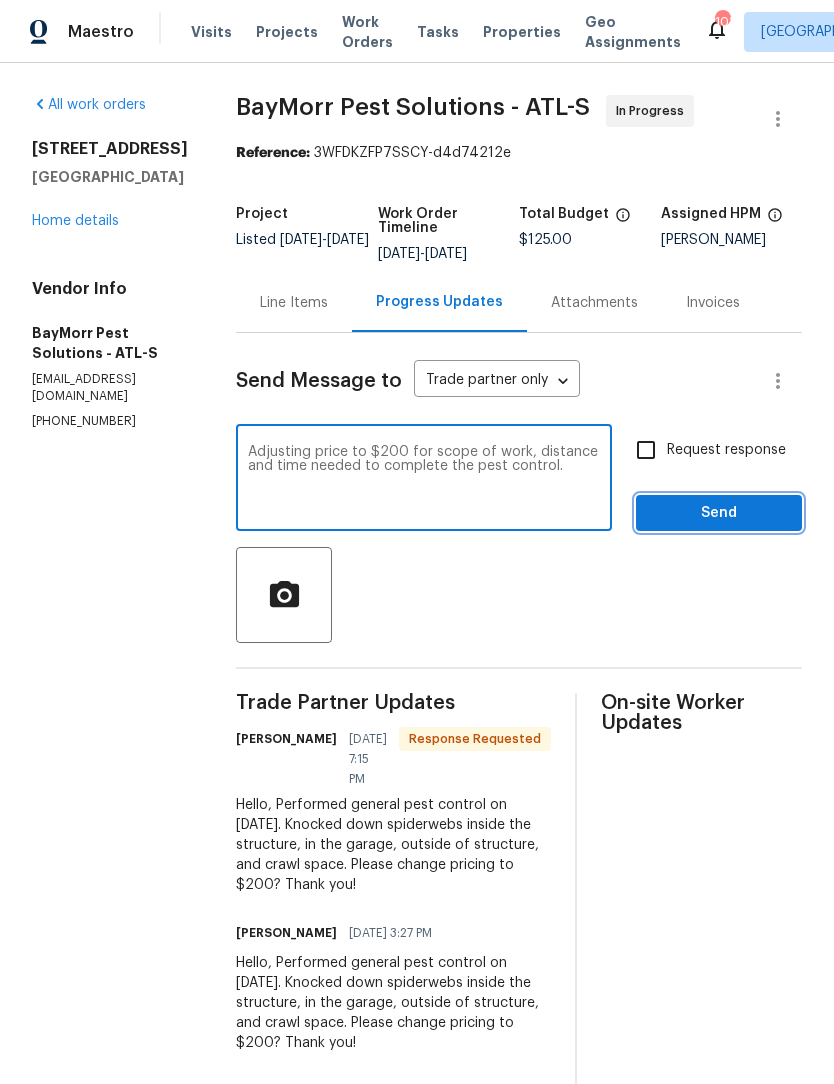 click on "Send" at bounding box center (719, 513) 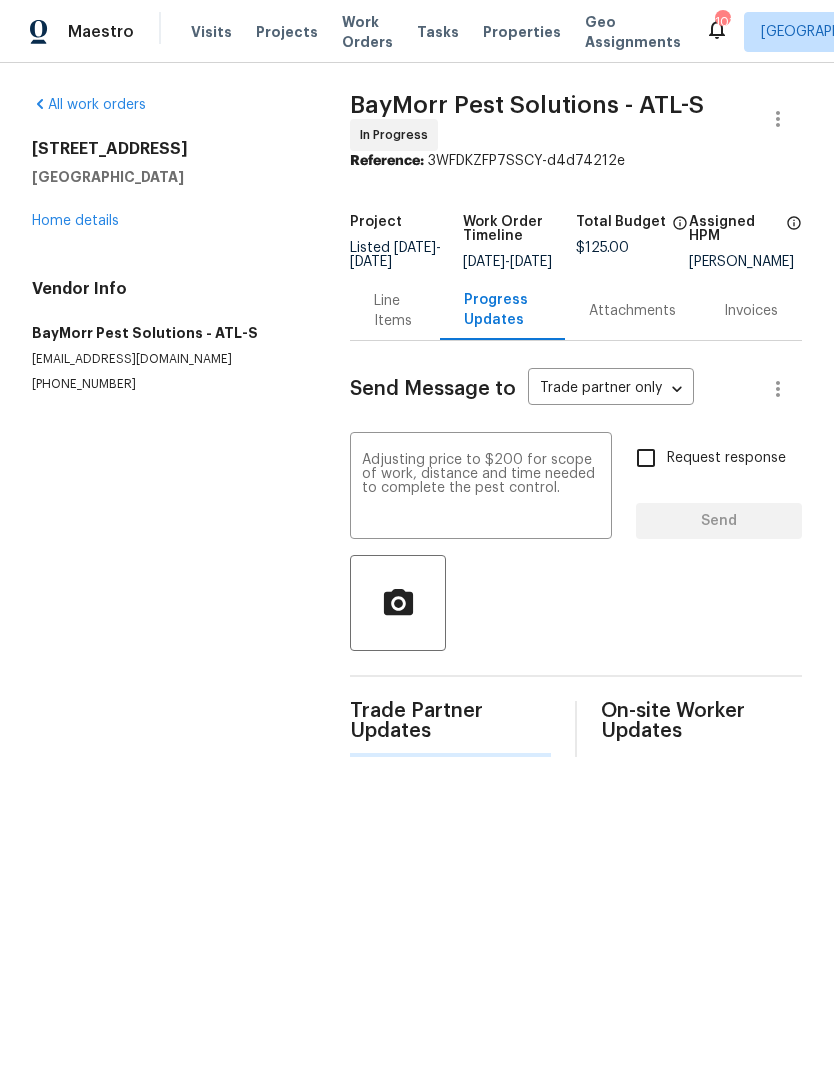 click on "Line Items" at bounding box center [394, 311] 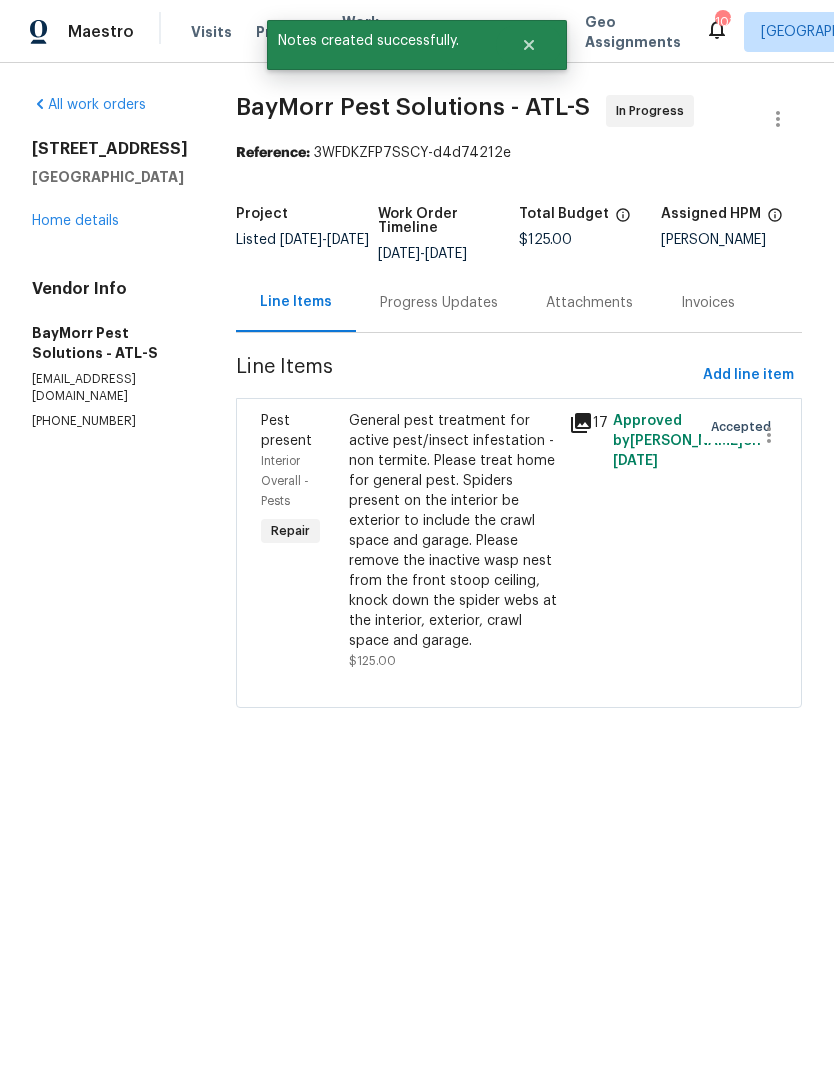 click on "General pest treatment for active pest/insect infestation - non termite. Please treat home for general pest.  Spiders present on the interior be exterior to include the crawl space and garage.  Please remove the inactive wasp nest from the front stoop ceiling,  knock down the spider webs at the interior, exterior, crawl space and garage." at bounding box center [453, 531] 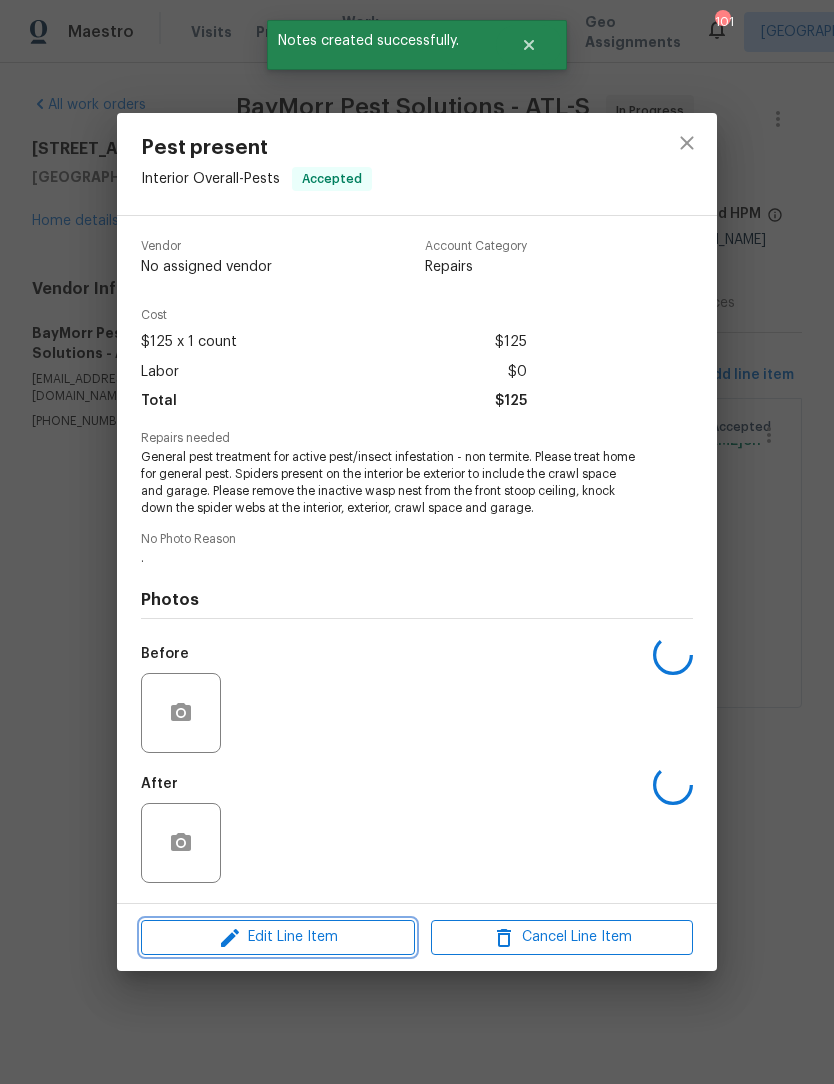 click on "Edit Line Item" at bounding box center [278, 937] 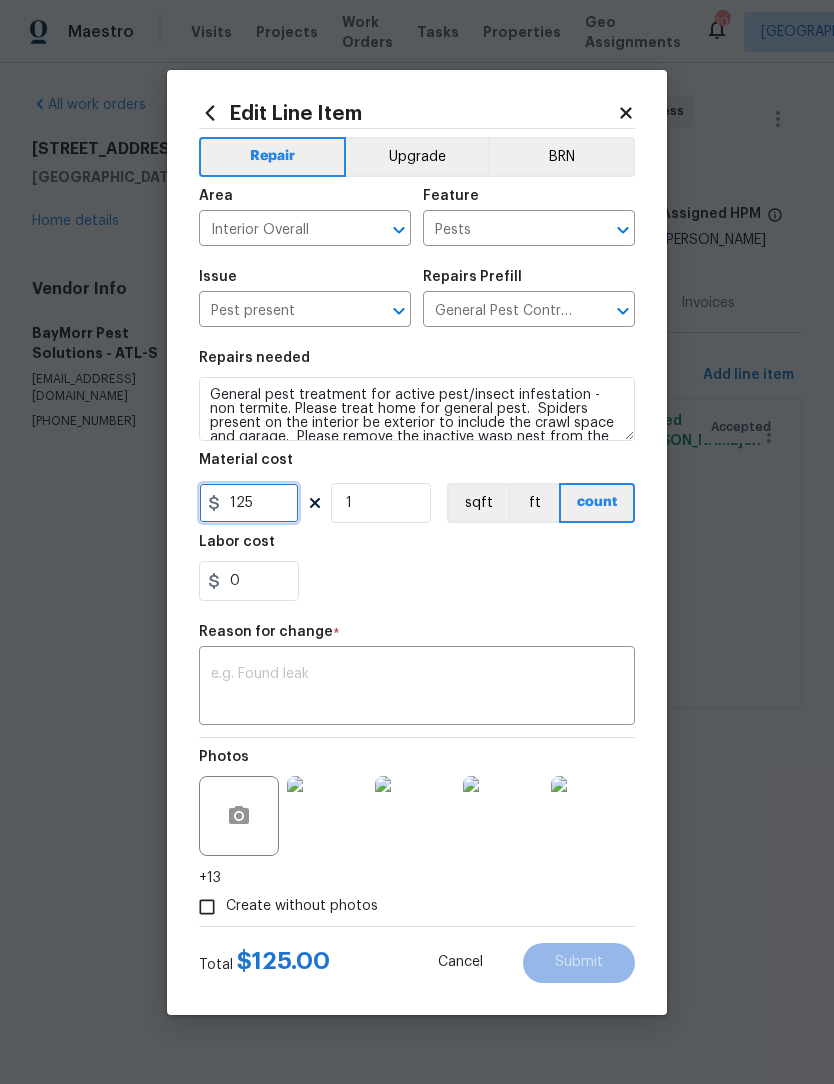 click on "125" at bounding box center (249, 503) 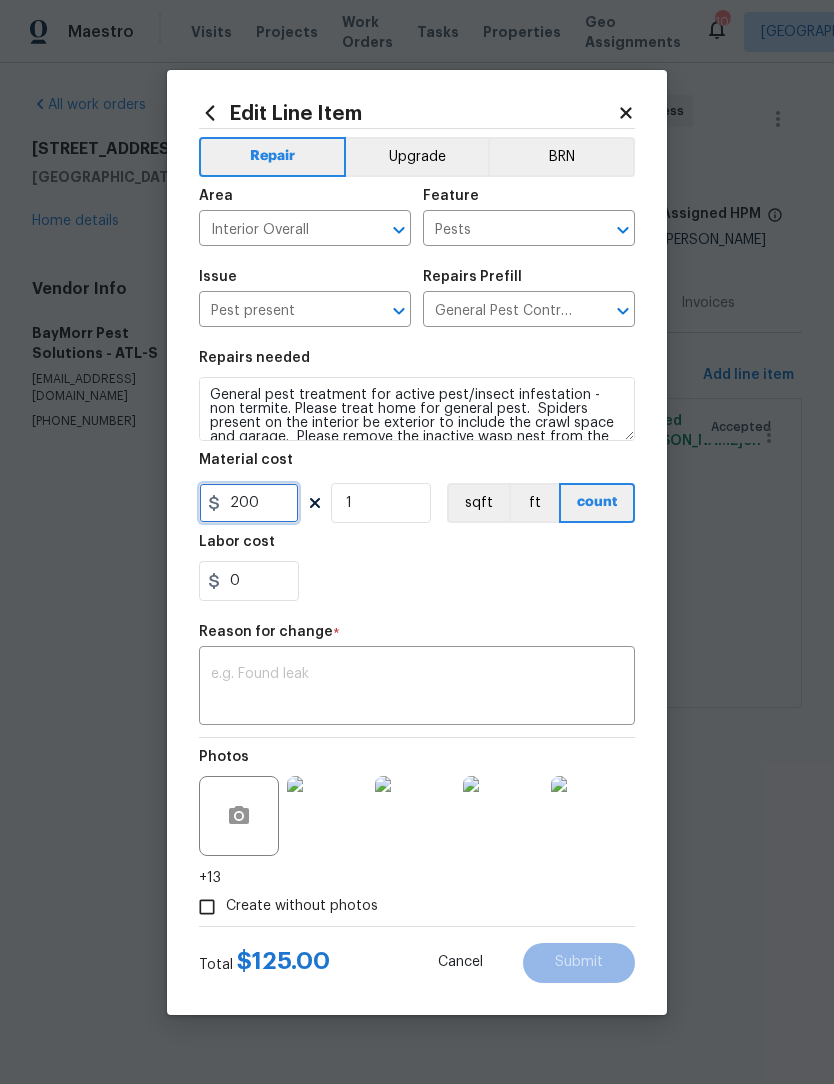 type on "200" 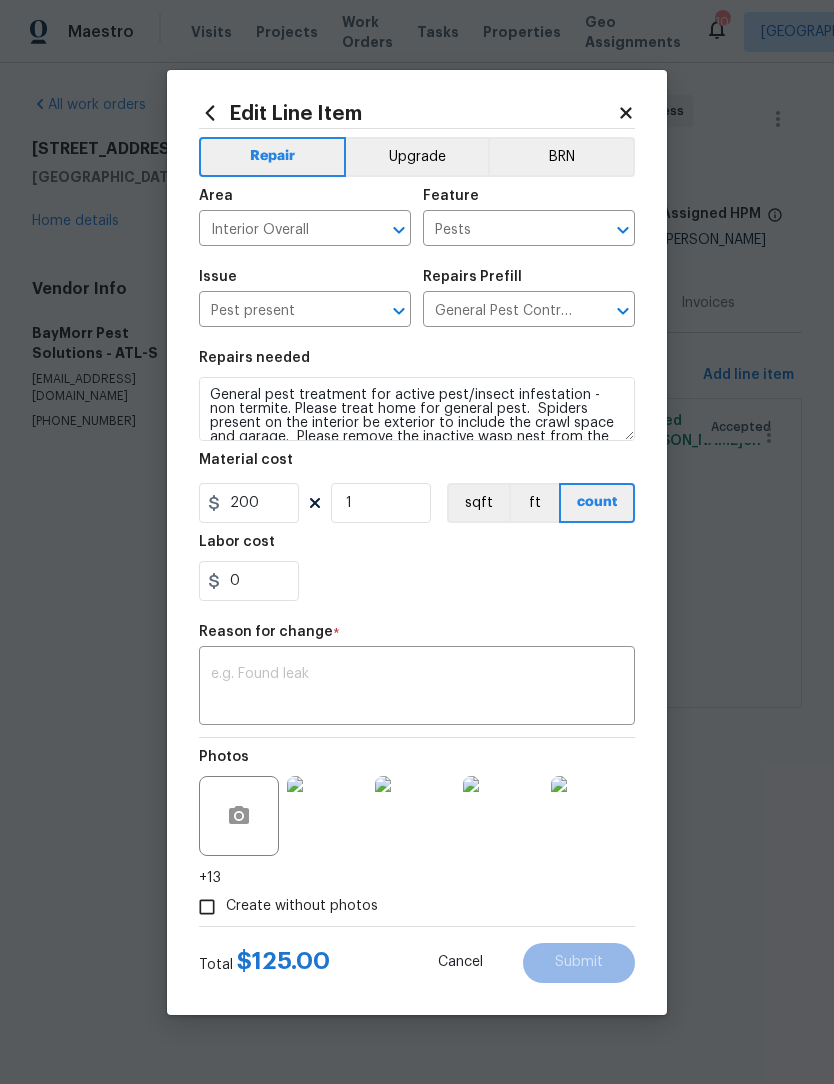 click at bounding box center (417, 688) 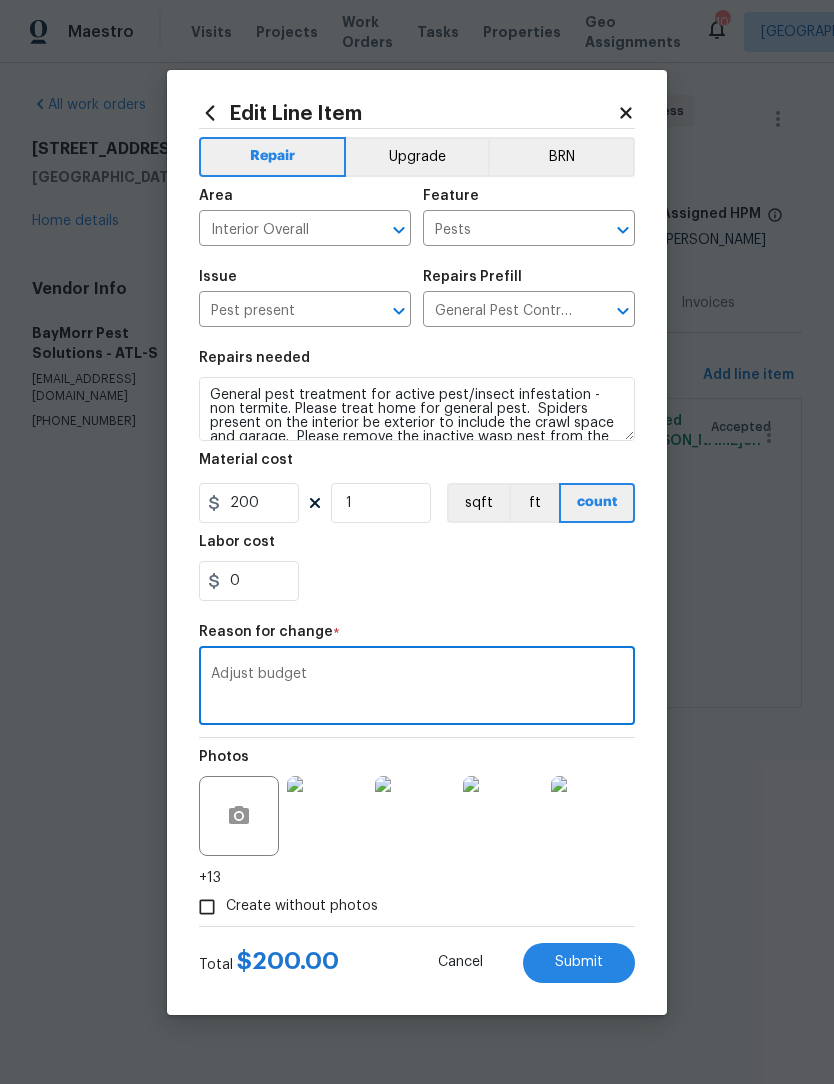 type on "Adjust budget" 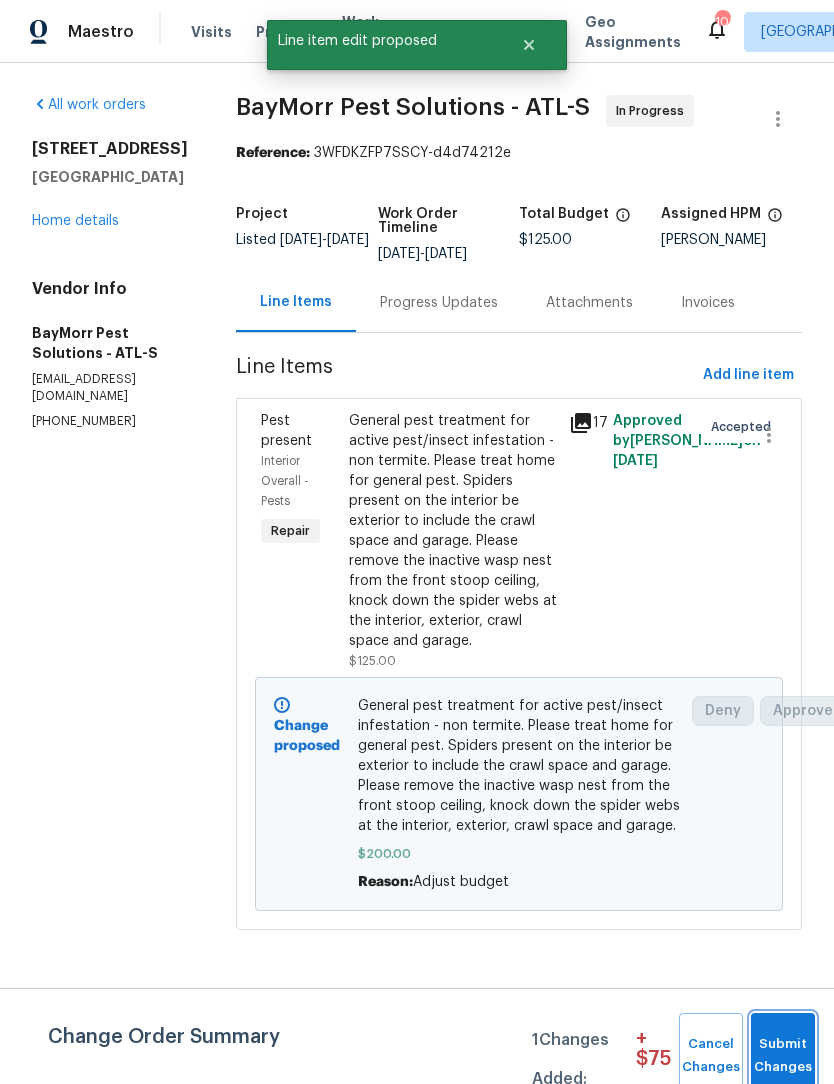 click on "Submit Changes" at bounding box center [783, 1056] 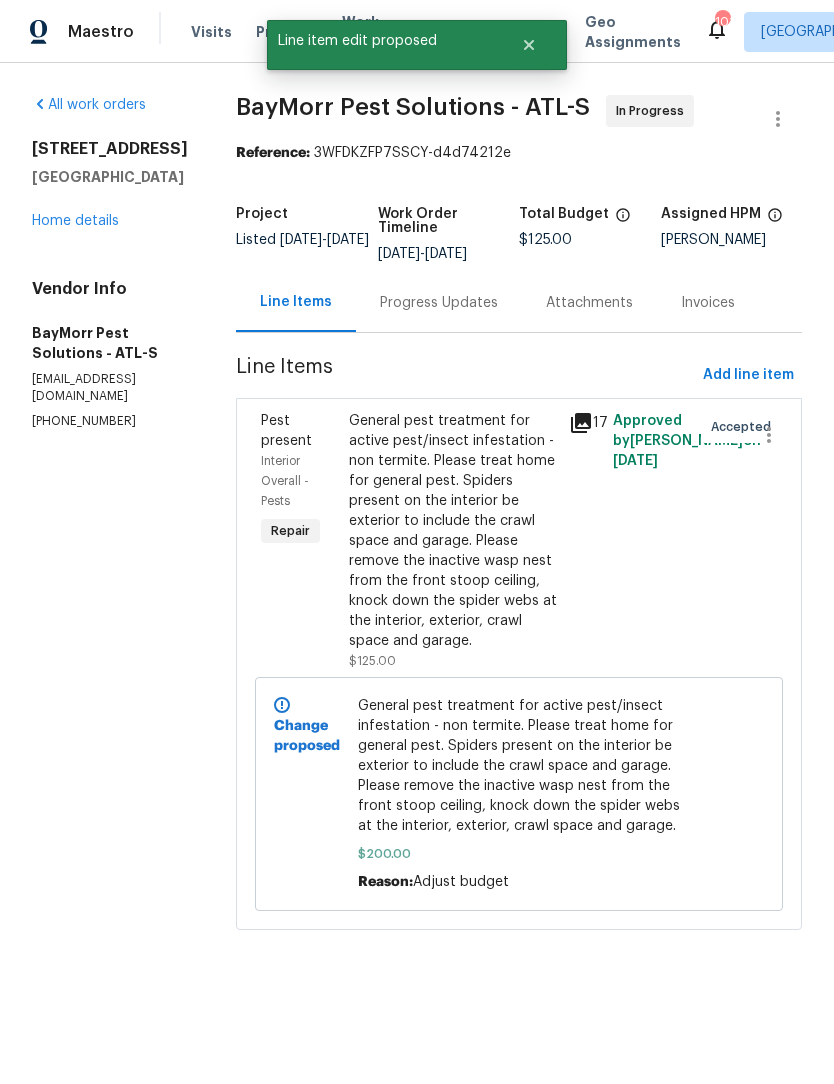 click on "Home details" at bounding box center [75, 221] 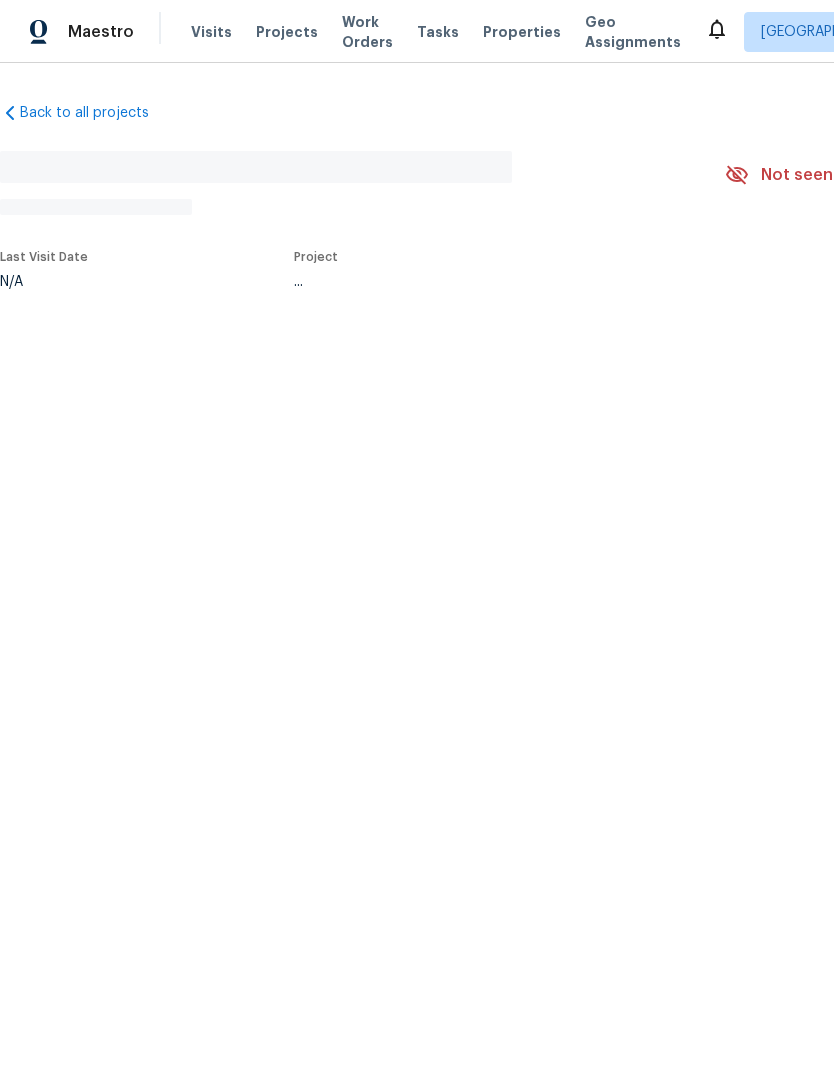 scroll, scrollTop: 0, scrollLeft: 0, axis: both 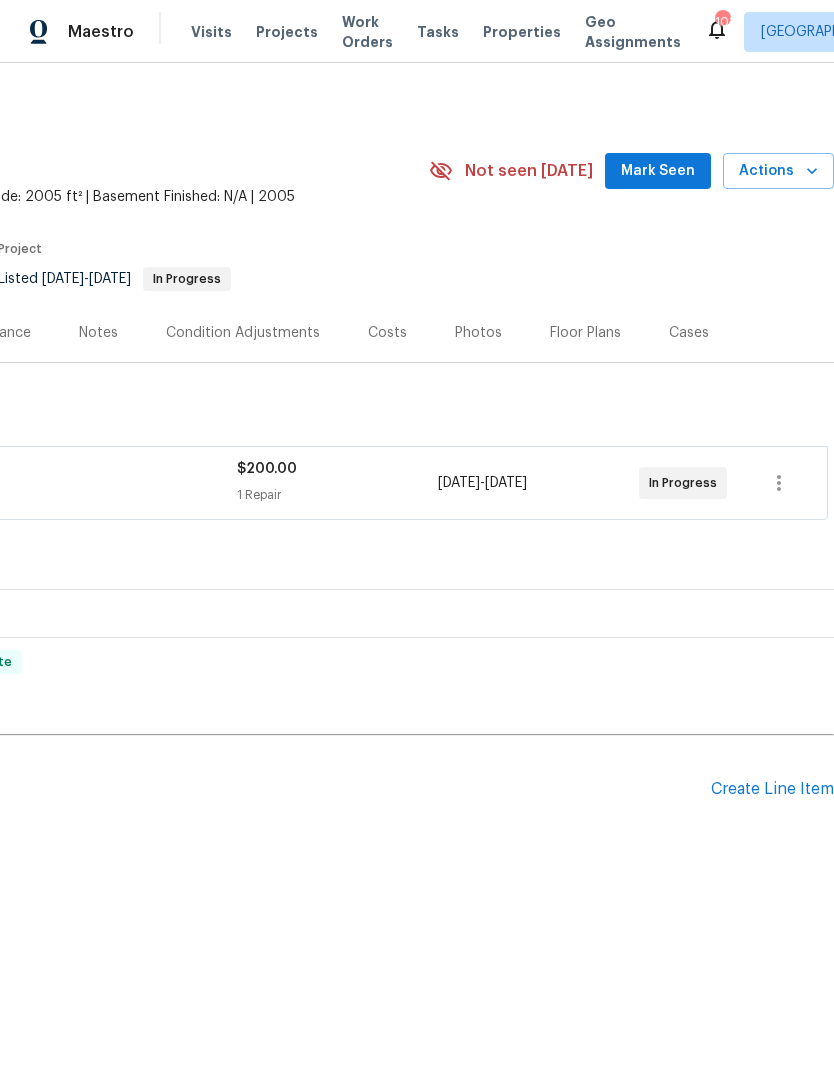 click on "Mark Seen" at bounding box center [658, 171] 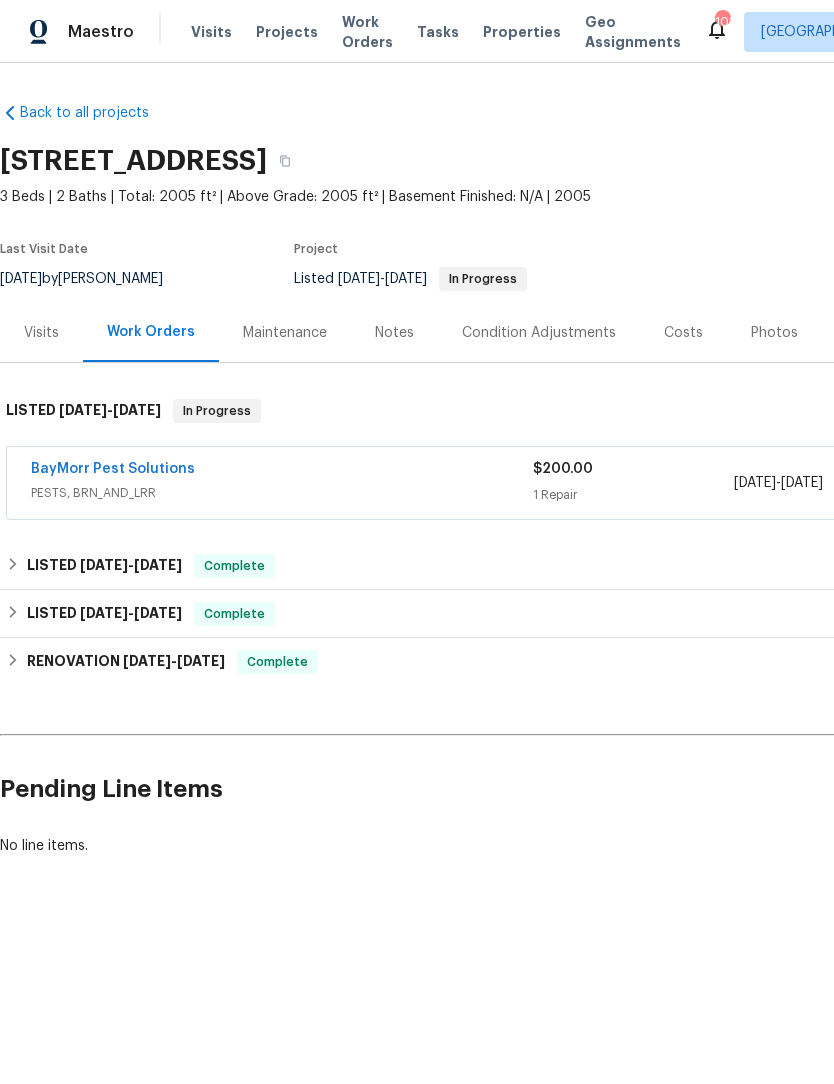 scroll, scrollTop: 0, scrollLeft: 0, axis: both 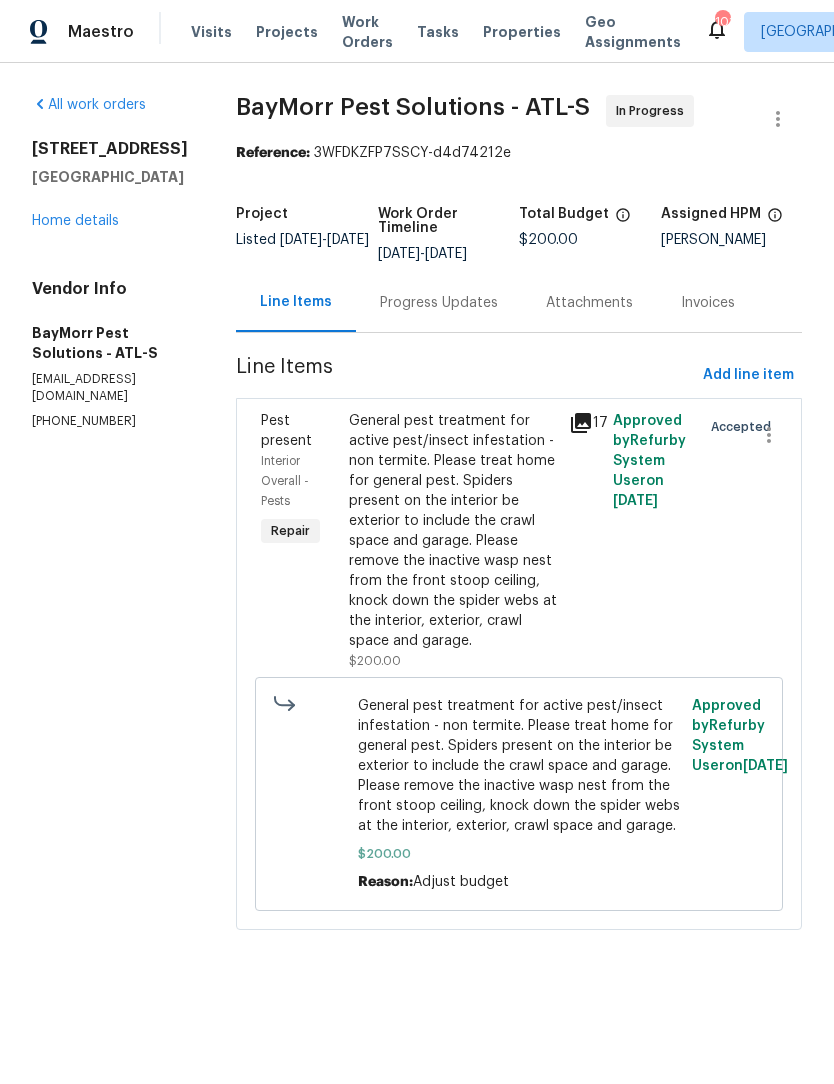 click on "Progress Updates" at bounding box center (439, 303) 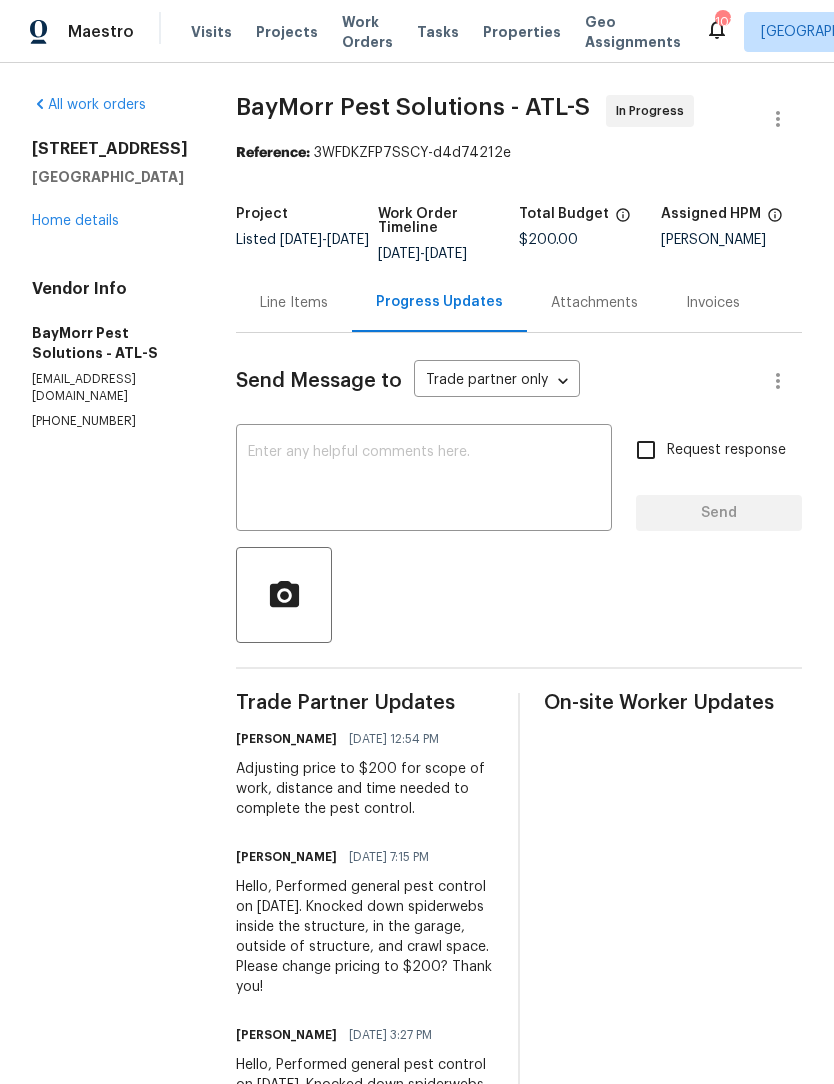 click on "Line Items" at bounding box center [294, 303] 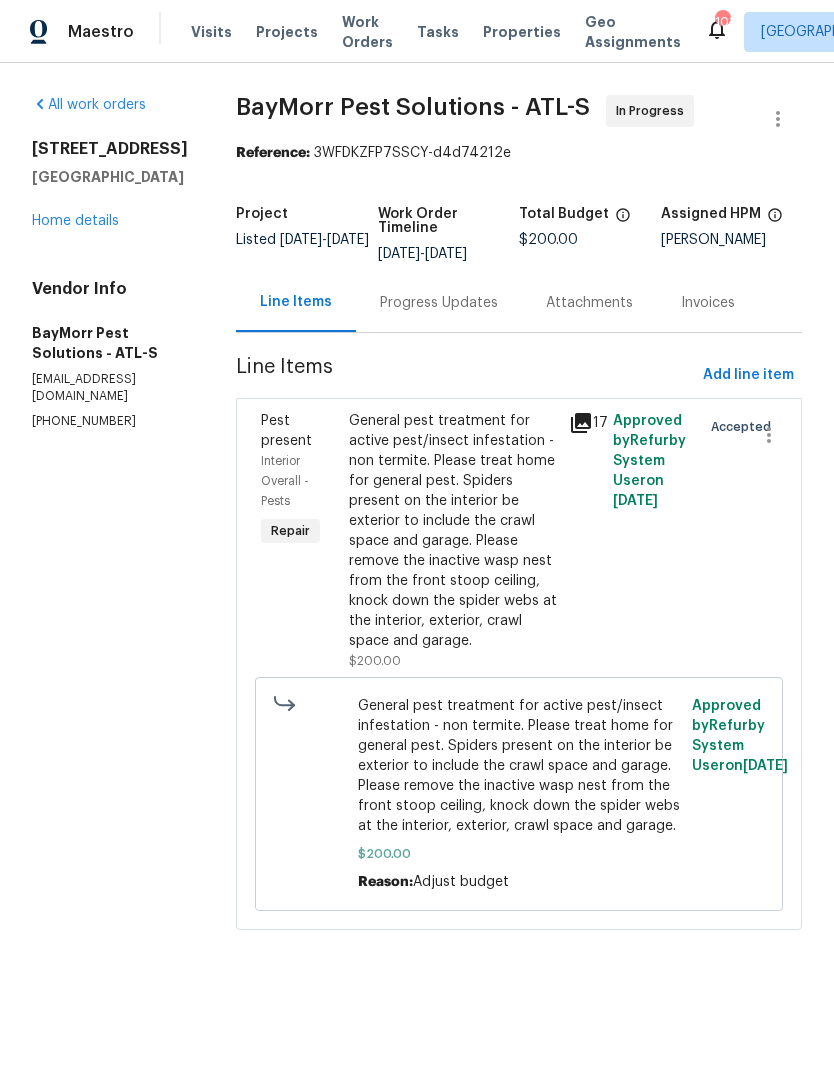 click on "General pest treatment for active pest/insect infestation - non termite. Please treat home for general pest.  Spiders present on the interior be exterior to include the crawl space and garage.  Please remove the inactive wasp nest from the front stoop ceiling,  knock down the spider webs at the interior, exterior, crawl space and garage." at bounding box center (453, 531) 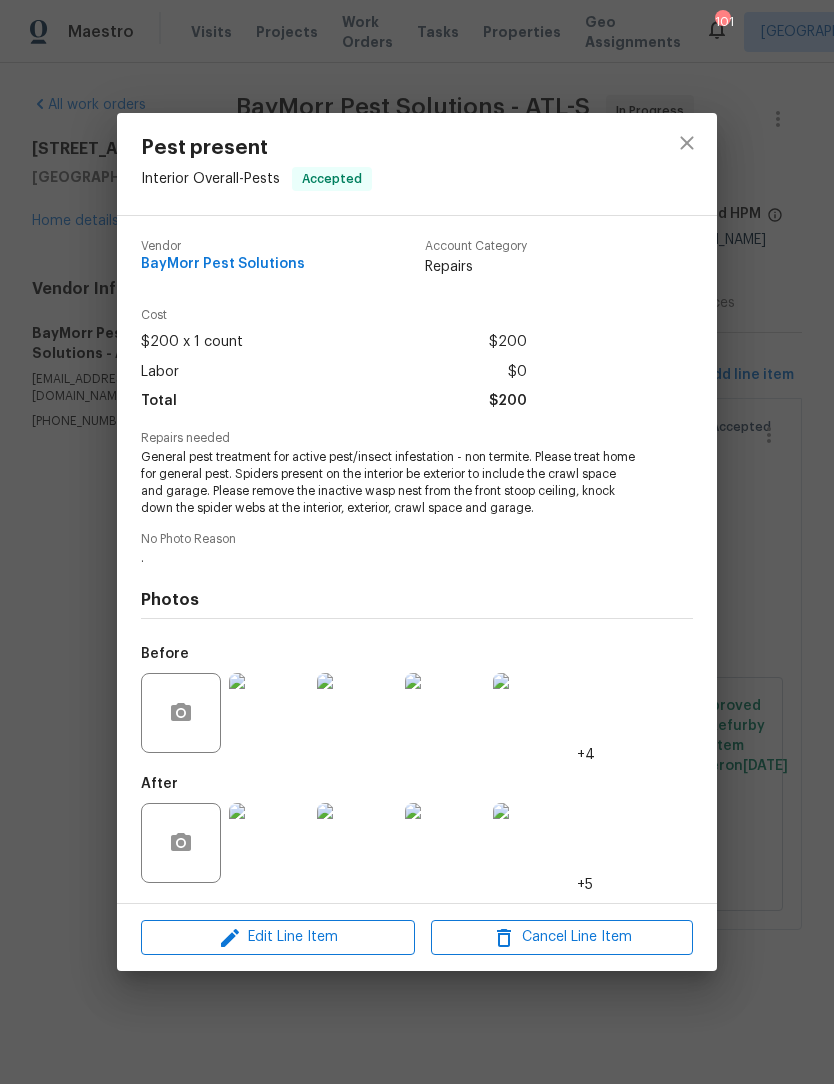 click at bounding box center (269, 843) 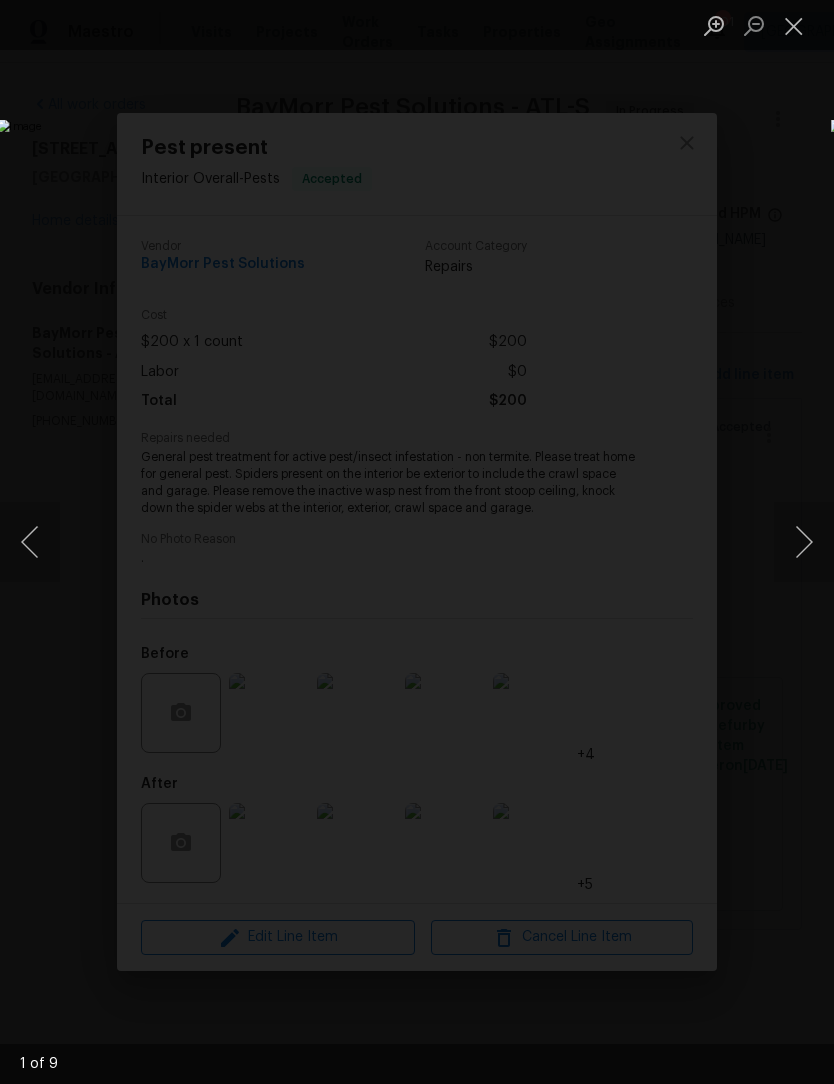 click at bounding box center (804, 542) 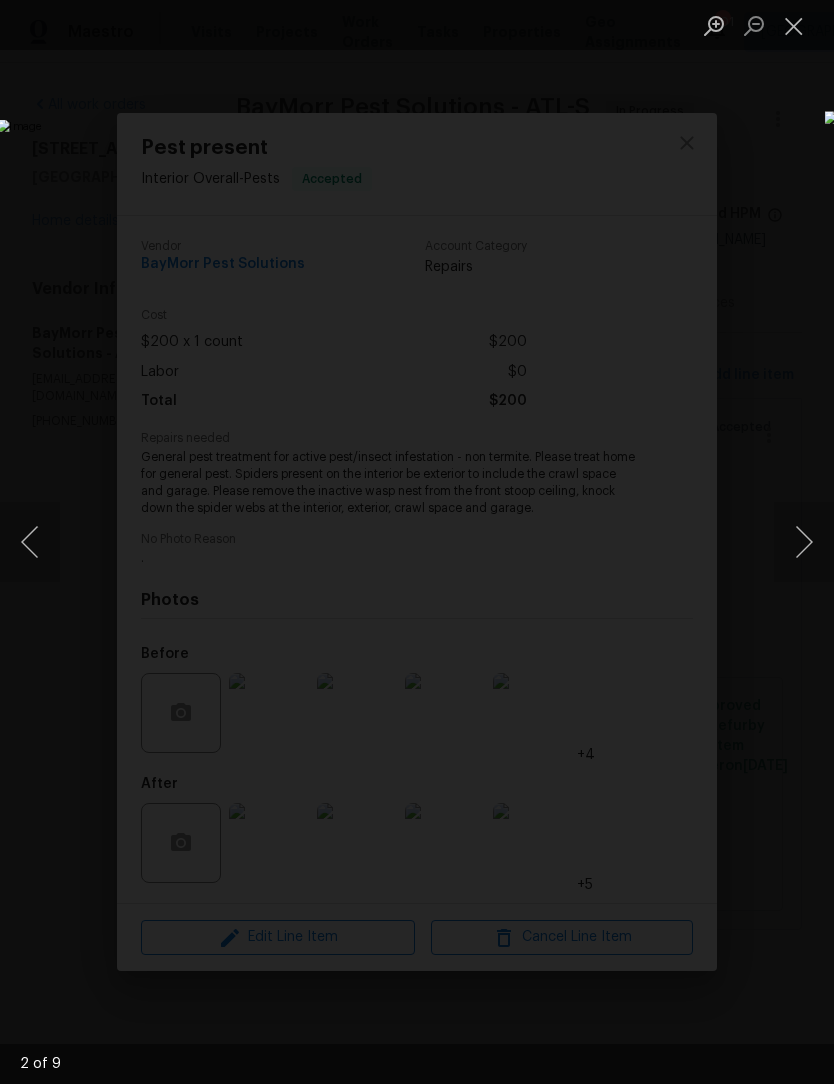 click at bounding box center (804, 542) 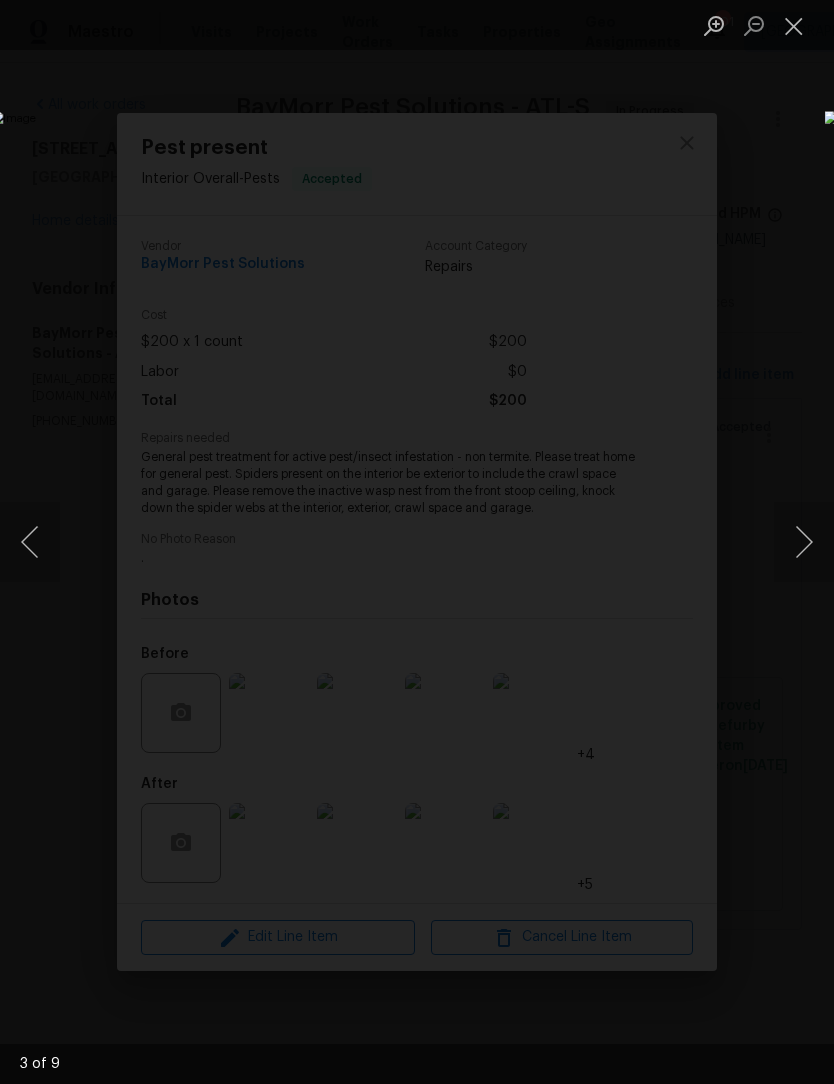 click at bounding box center [804, 542] 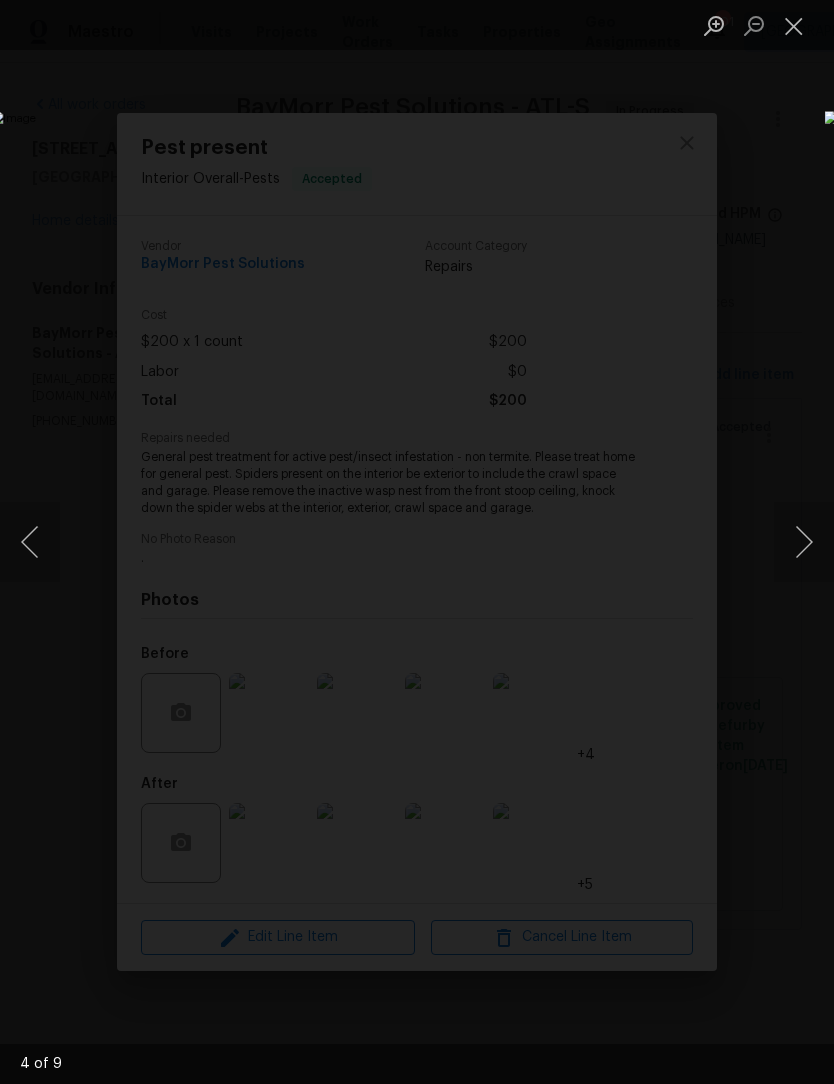click at bounding box center (804, 542) 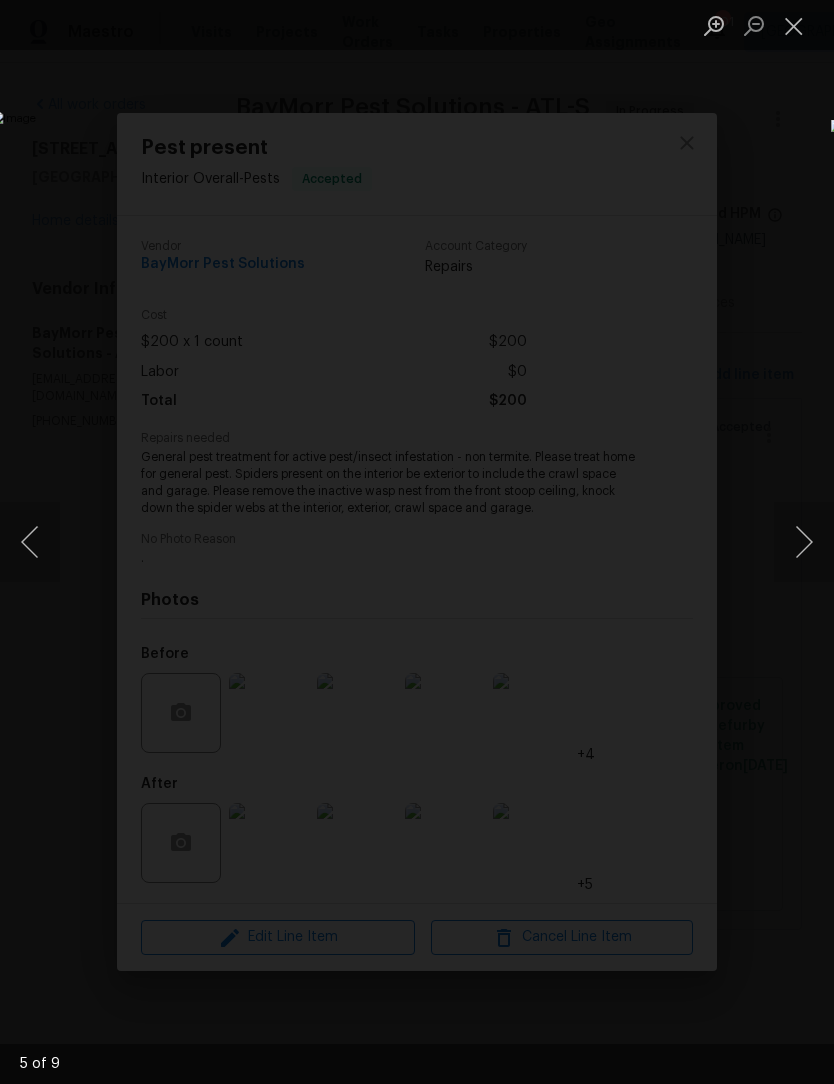 click at bounding box center [804, 542] 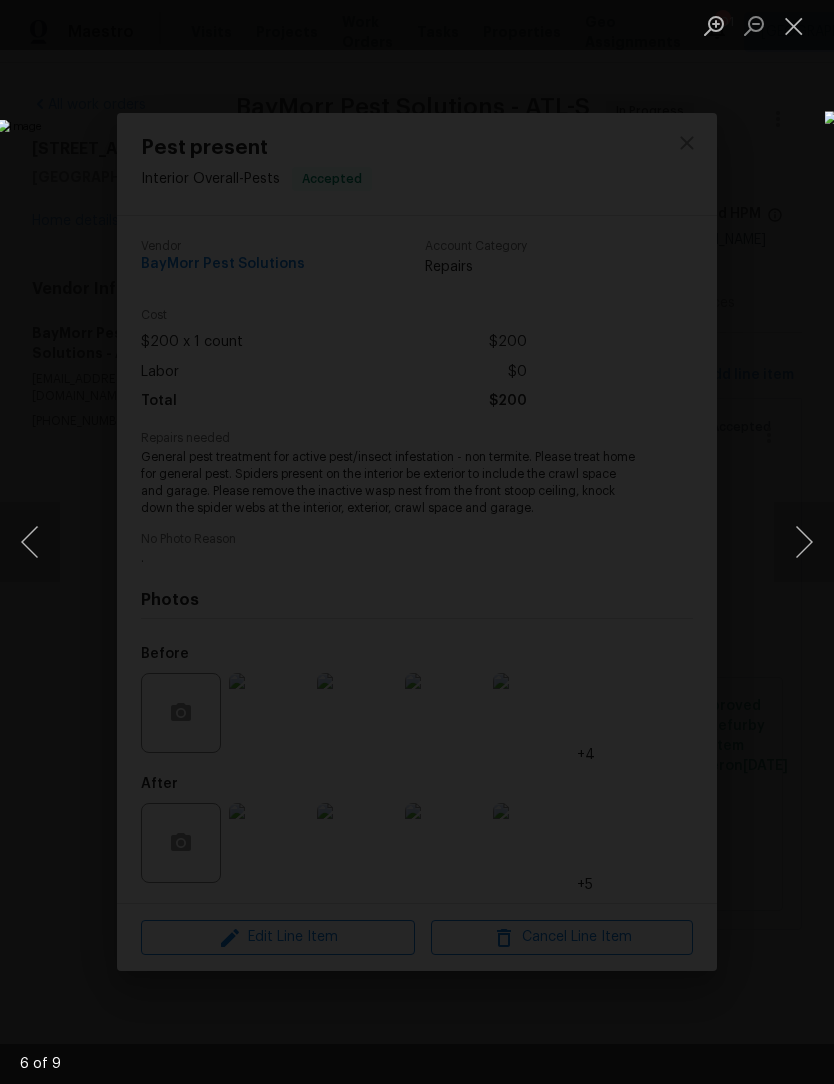 click at bounding box center (804, 542) 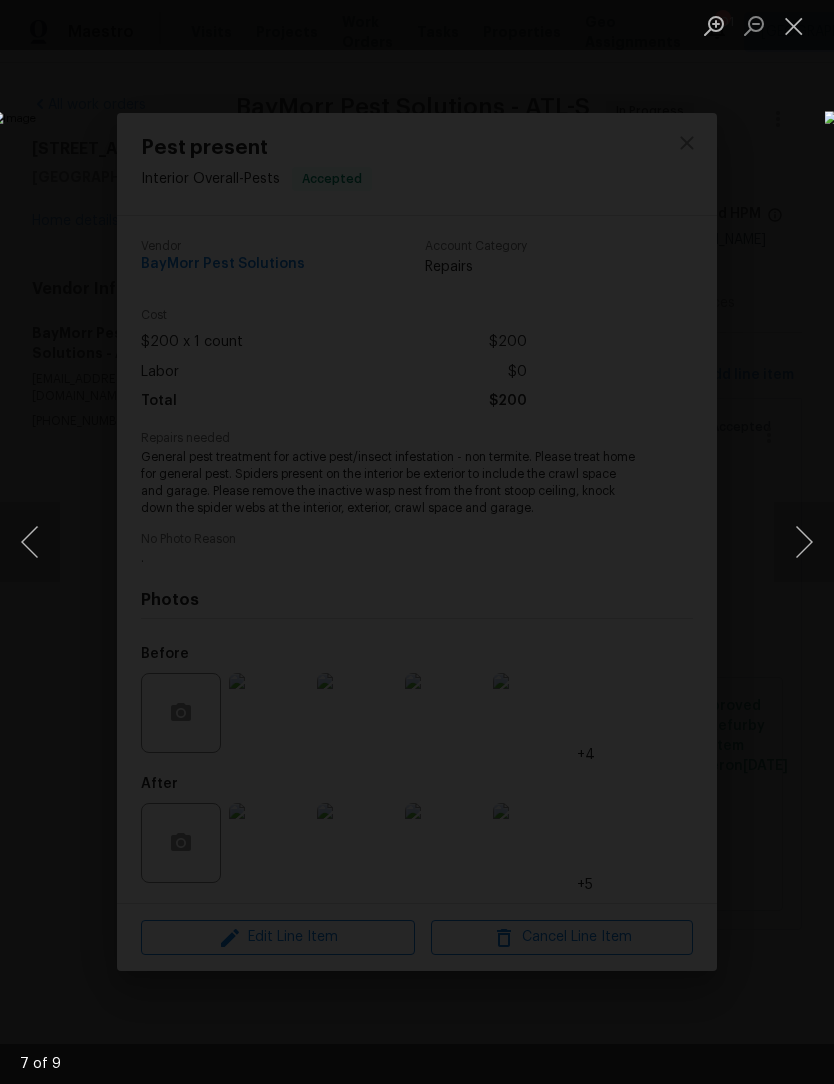 click at bounding box center (804, 542) 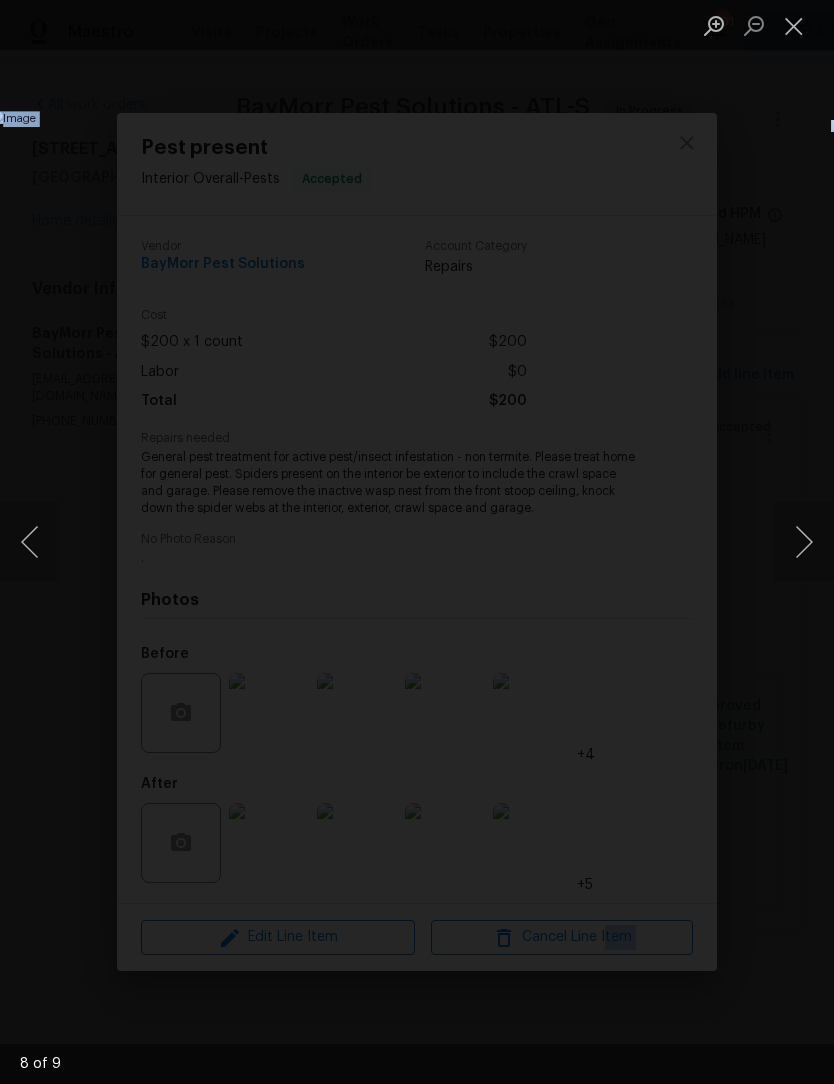 click at bounding box center (322, 542) 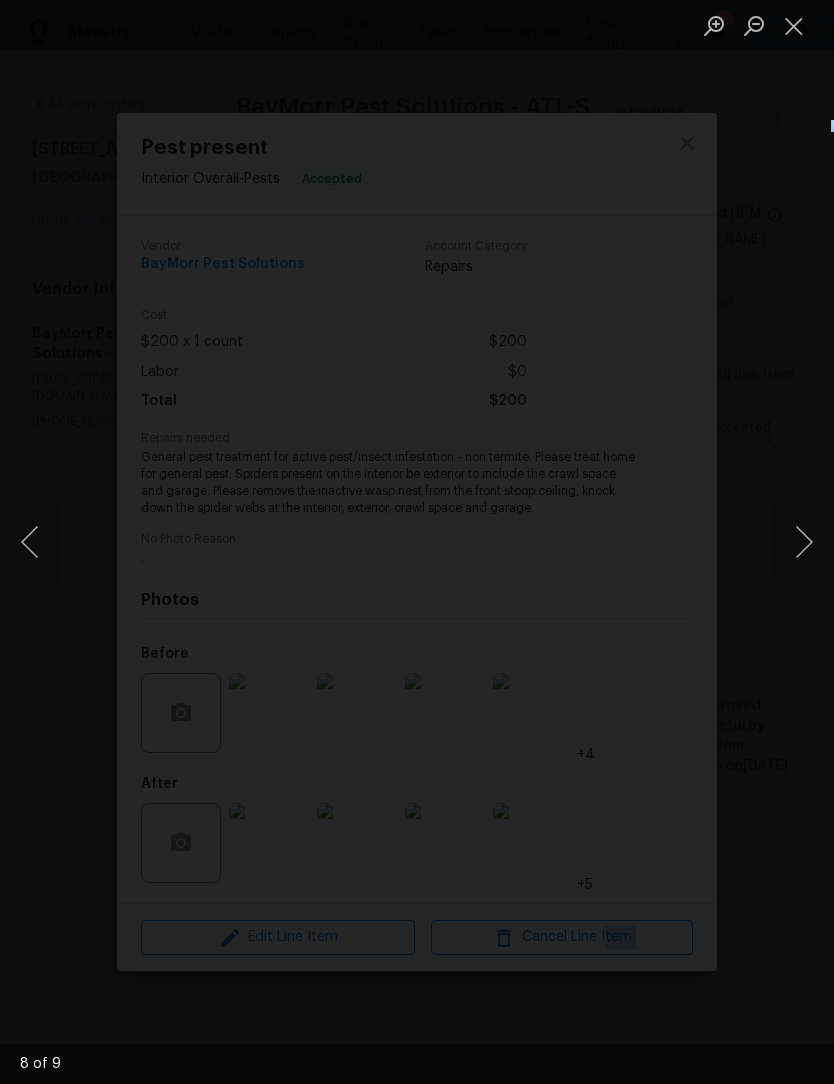 click at bounding box center (262, 561) 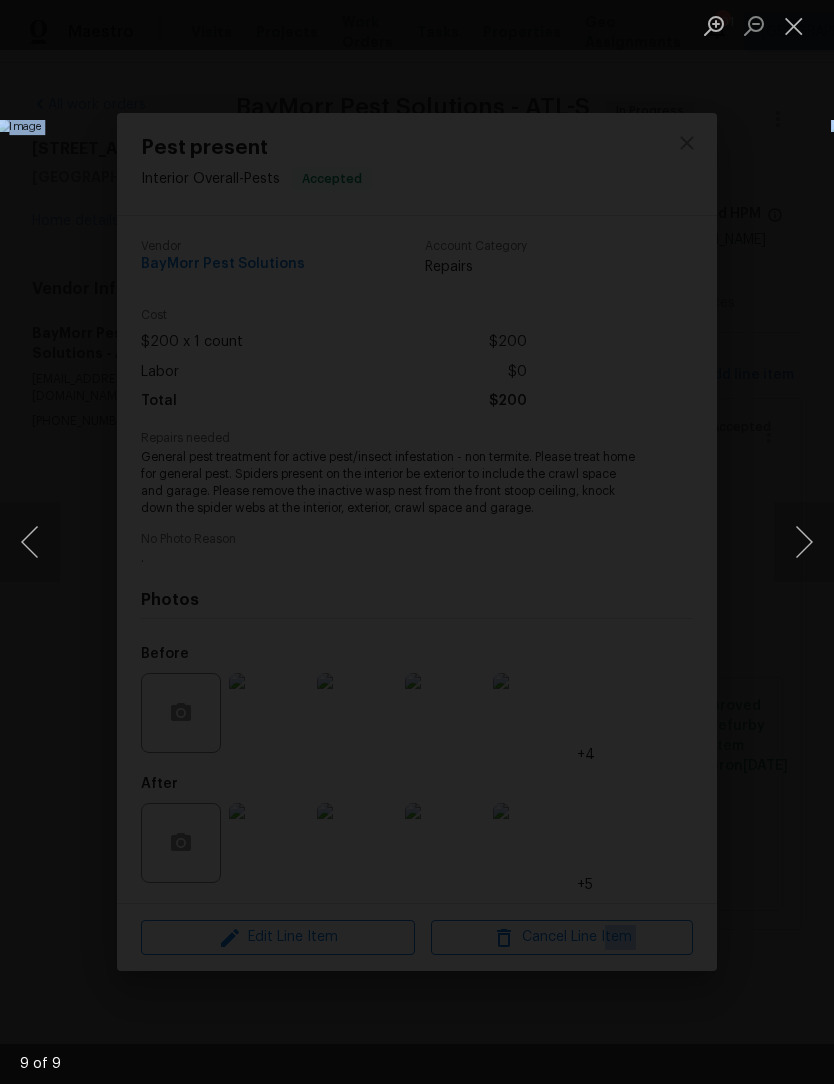 click at bounding box center (804, 542) 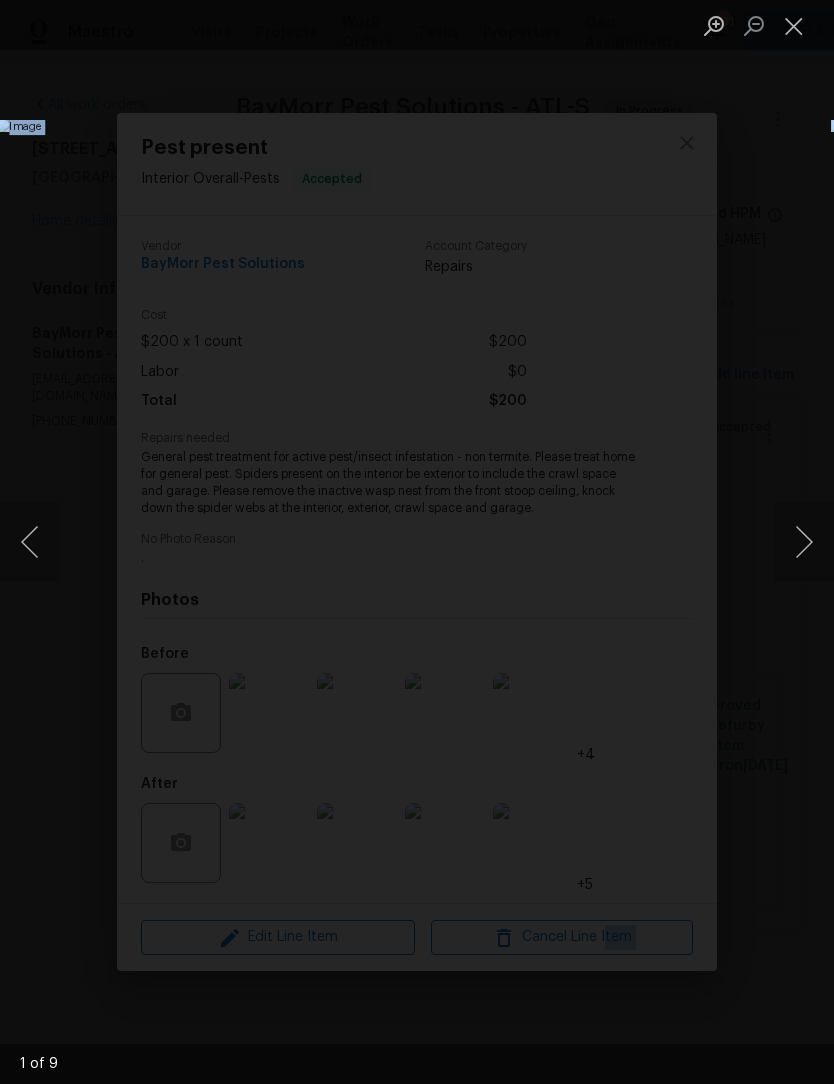 click at bounding box center [804, 542] 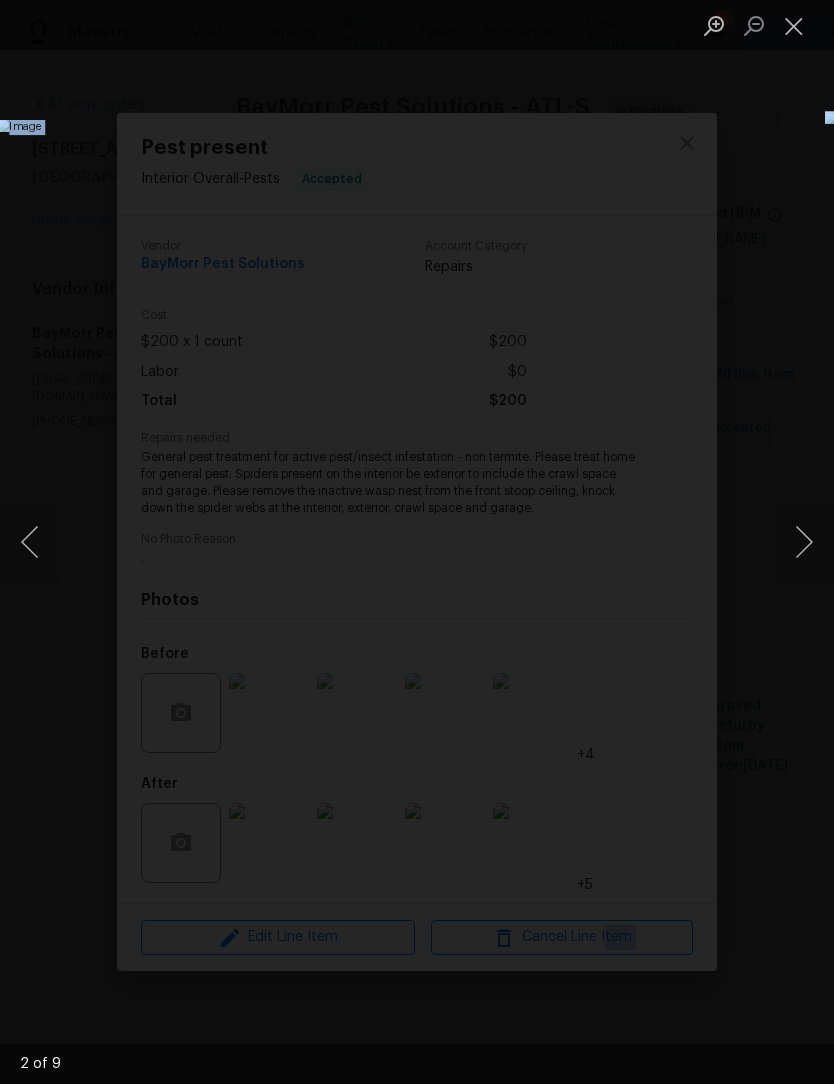 click at bounding box center [794, 25] 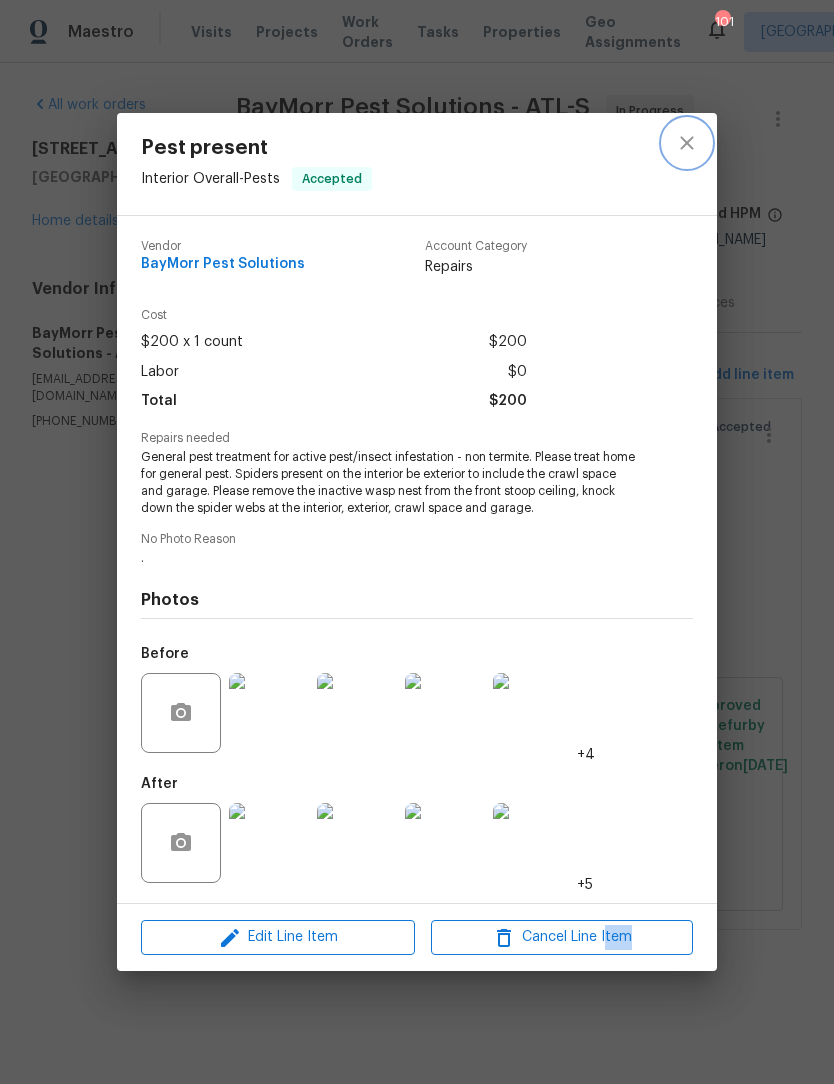 click 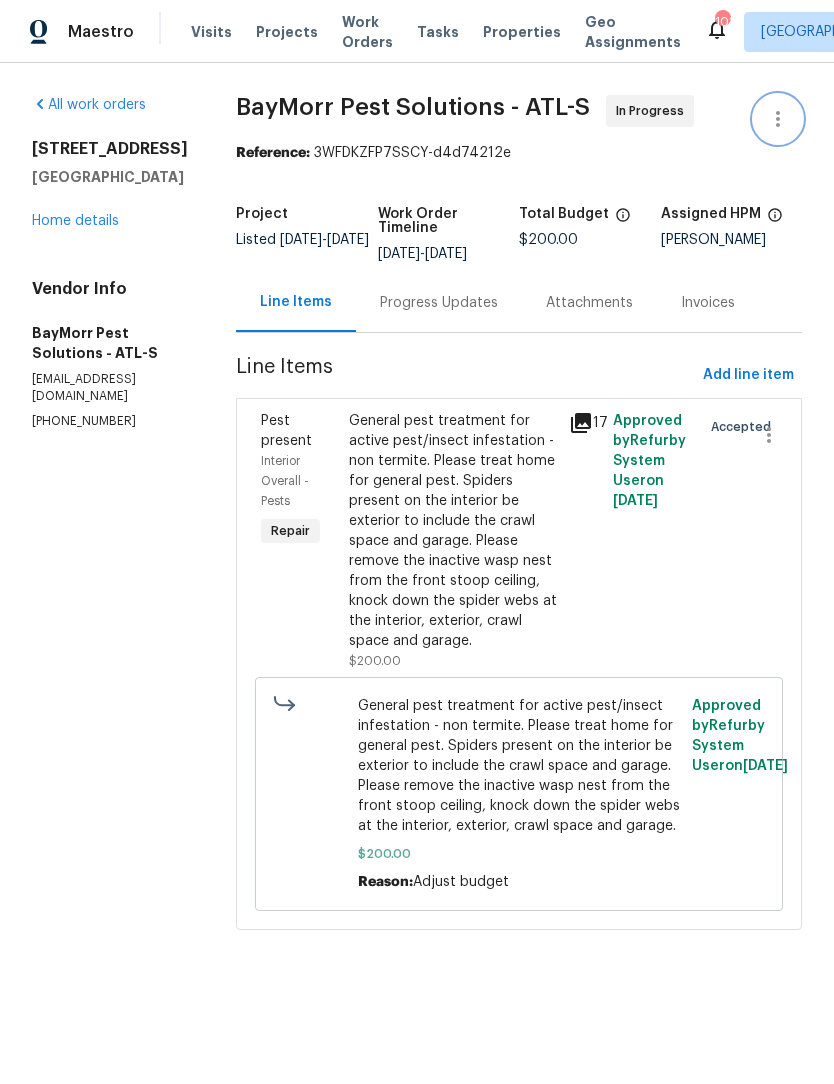 click 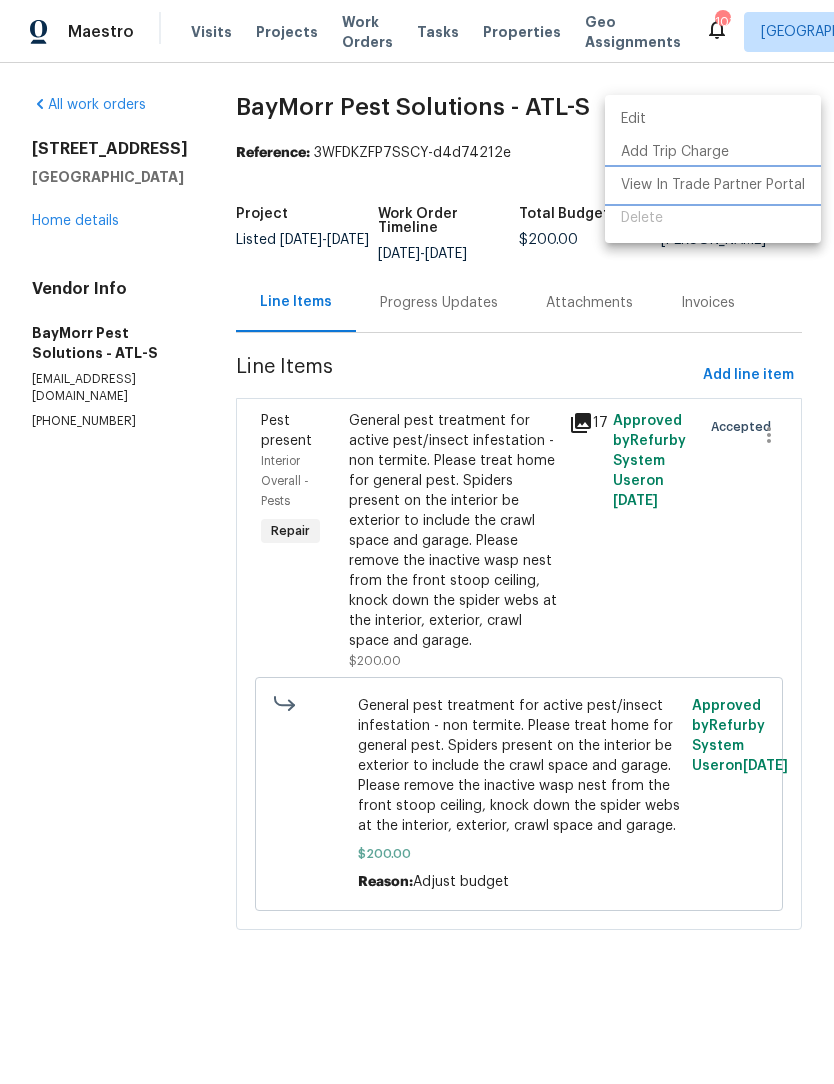 click on "View In Trade Partner Portal" at bounding box center [713, 185] 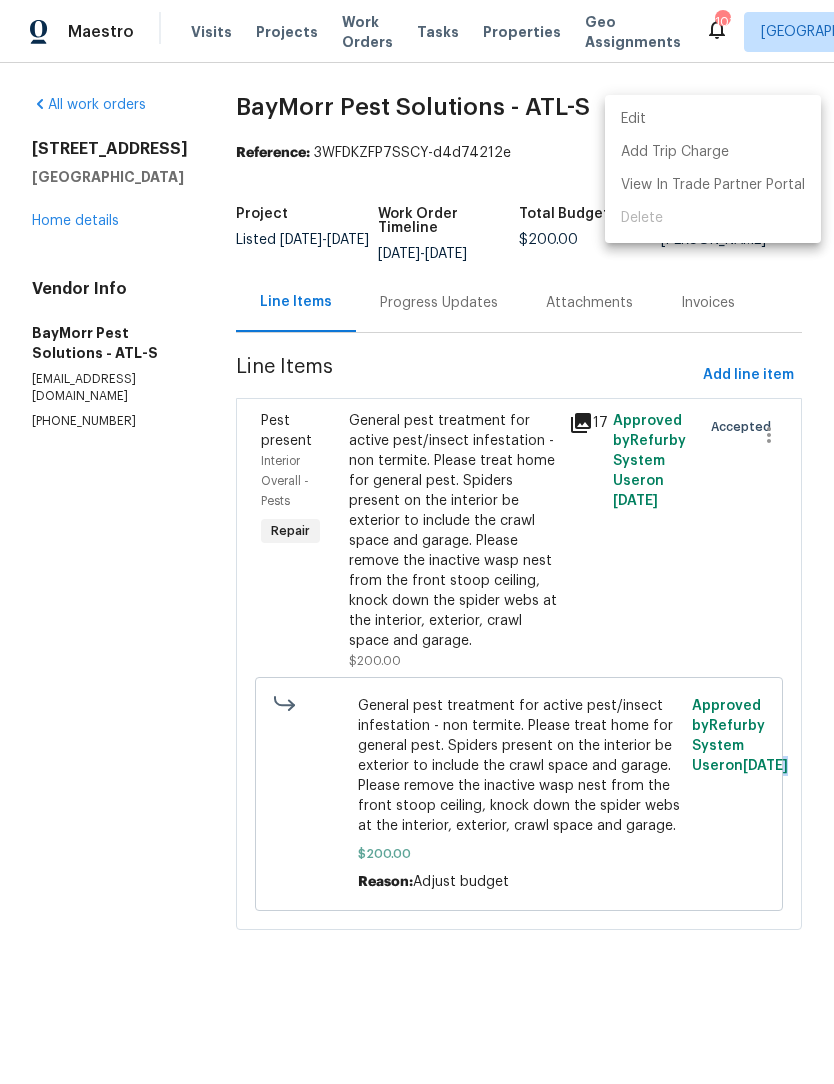 click at bounding box center (417, 542) 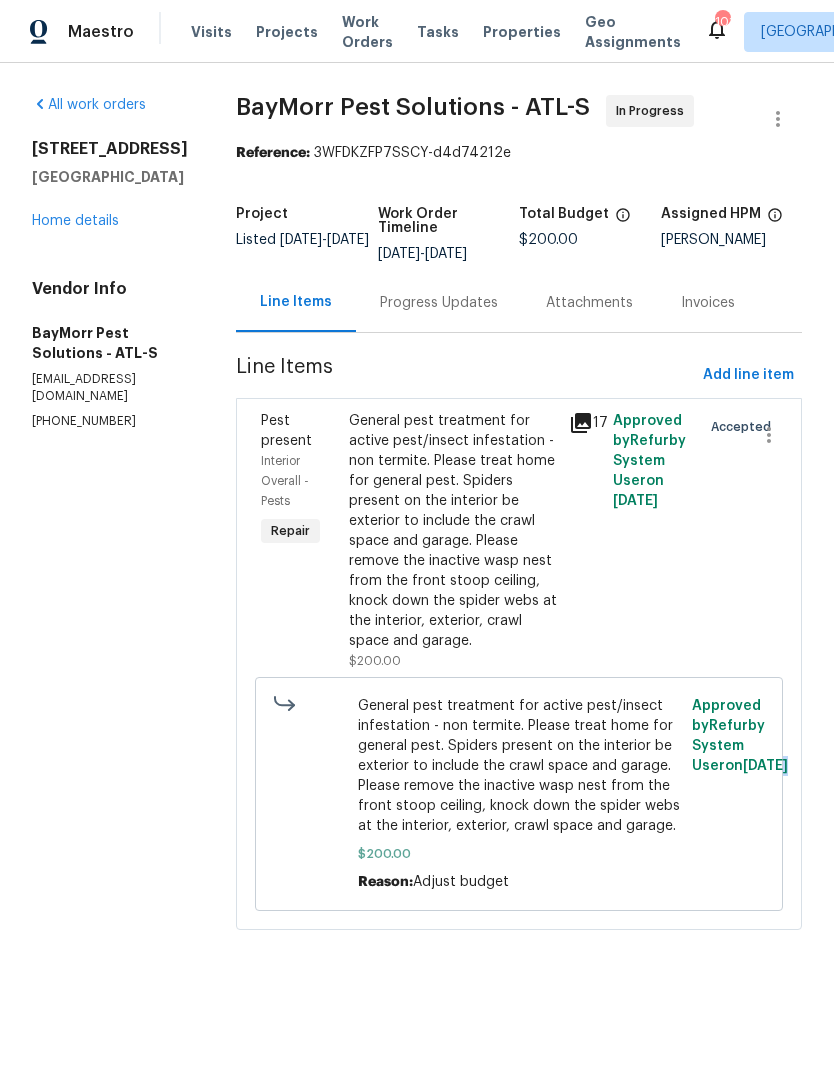 click on "Home details" at bounding box center [75, 221] 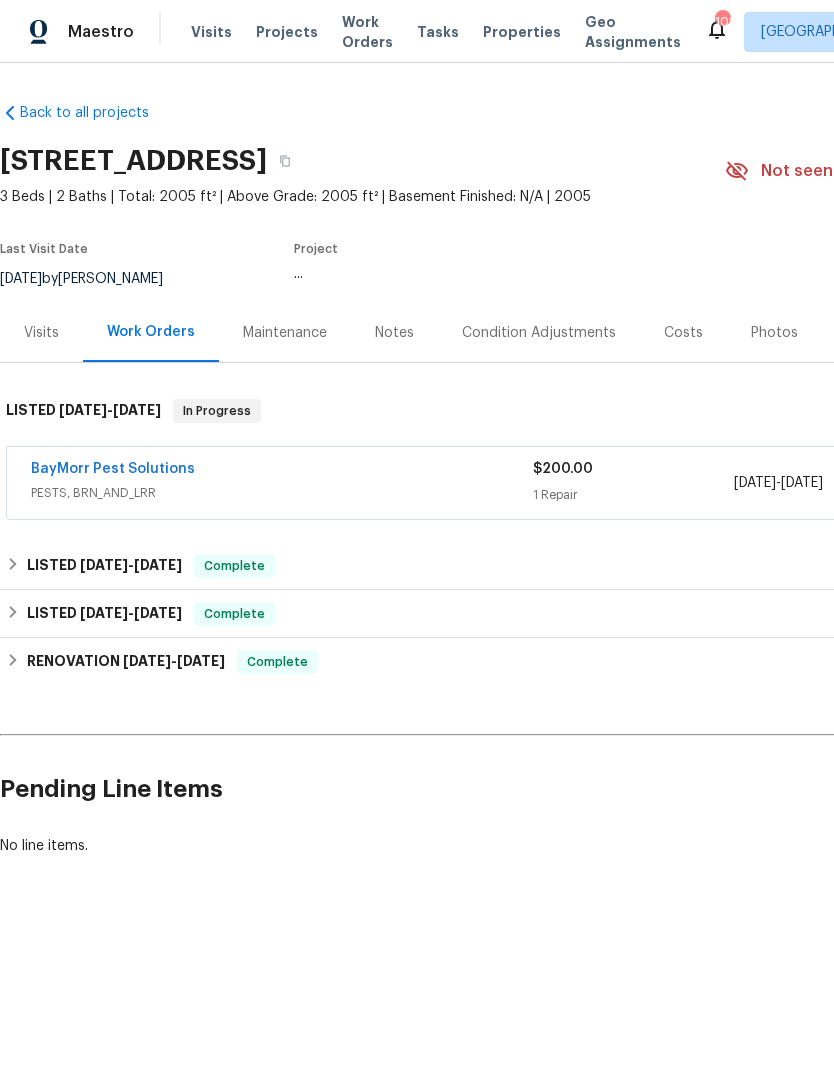 scroll, scrollTop: 0, scrollLeft: 0, axis: both 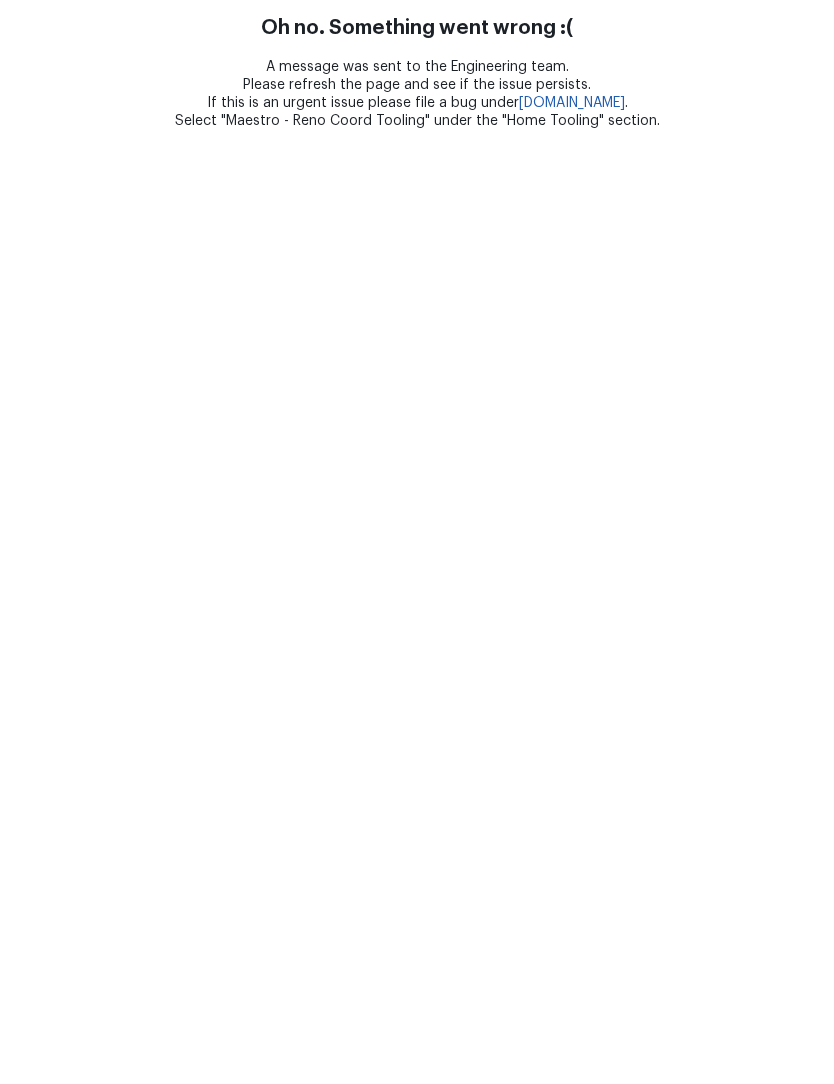 click on "Oh no. Something went wrong :( A message was sent to the Engineering team. Please refresh the page and see if the issue persists. If this is an urgent issue please file a bug under  bugs.opendoor.com . Select "Maestro - Reno Coord Tooling" under the "Home Tooling" section." at bounding box center (417, 65) 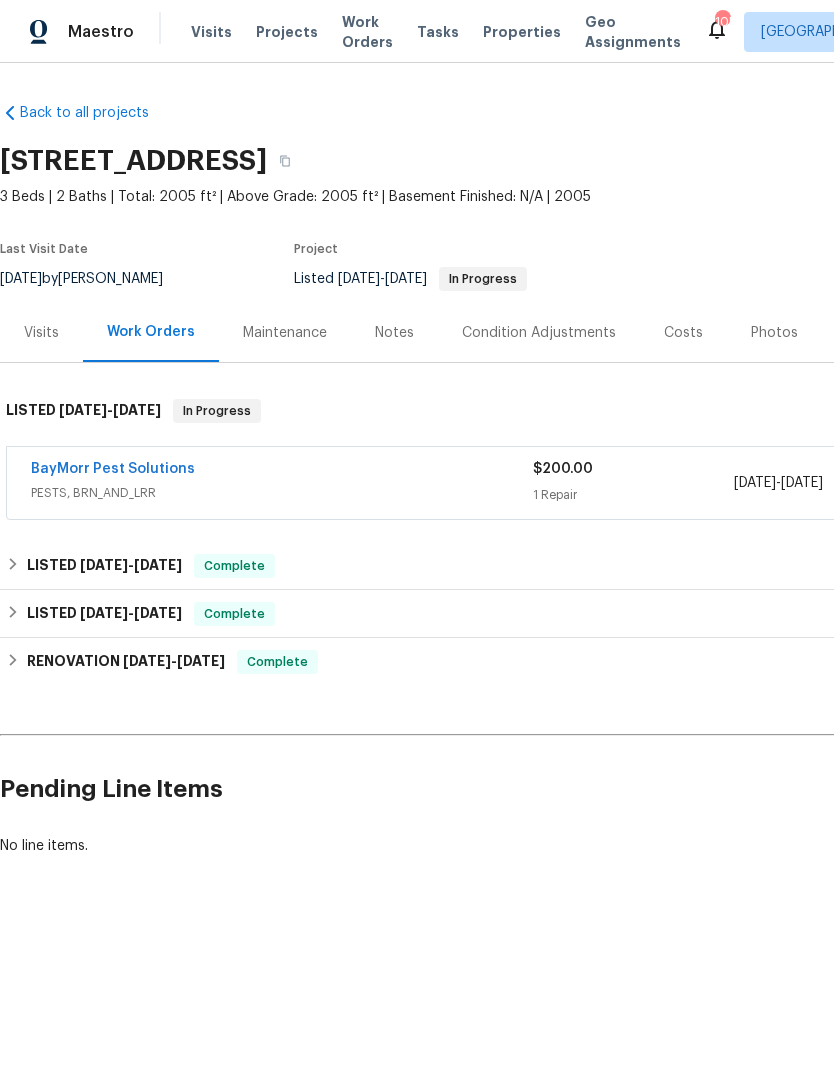 scroll, scrollTop: 0, scrollLeft: 0, axis: both 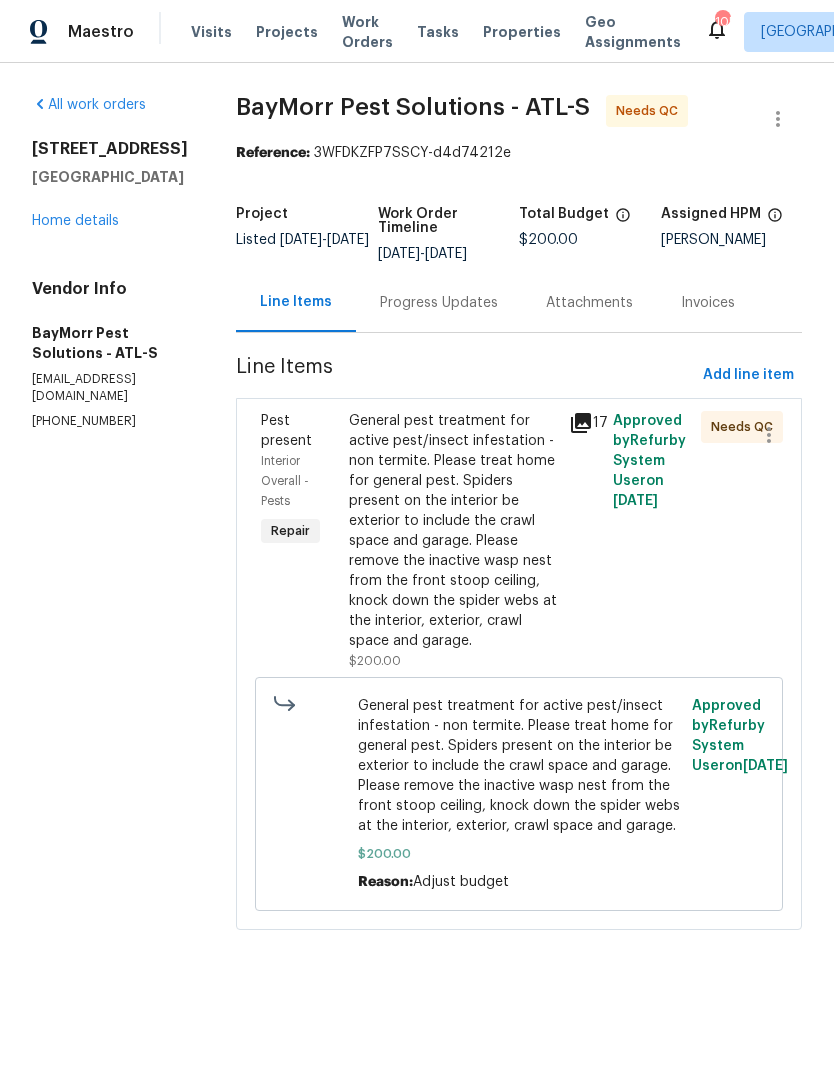 click on "General pest treatment for active pest/insect infestation - non termite. Please treat home for general pest.  Spiders present on the interior be exterior to include the crawl space and garage.  Please remove the inactive wasp nest from the front stoop ceiling,  knock down the spider webs at the interior, exterior, crawl space and garage." at bounding box center (453, 531) 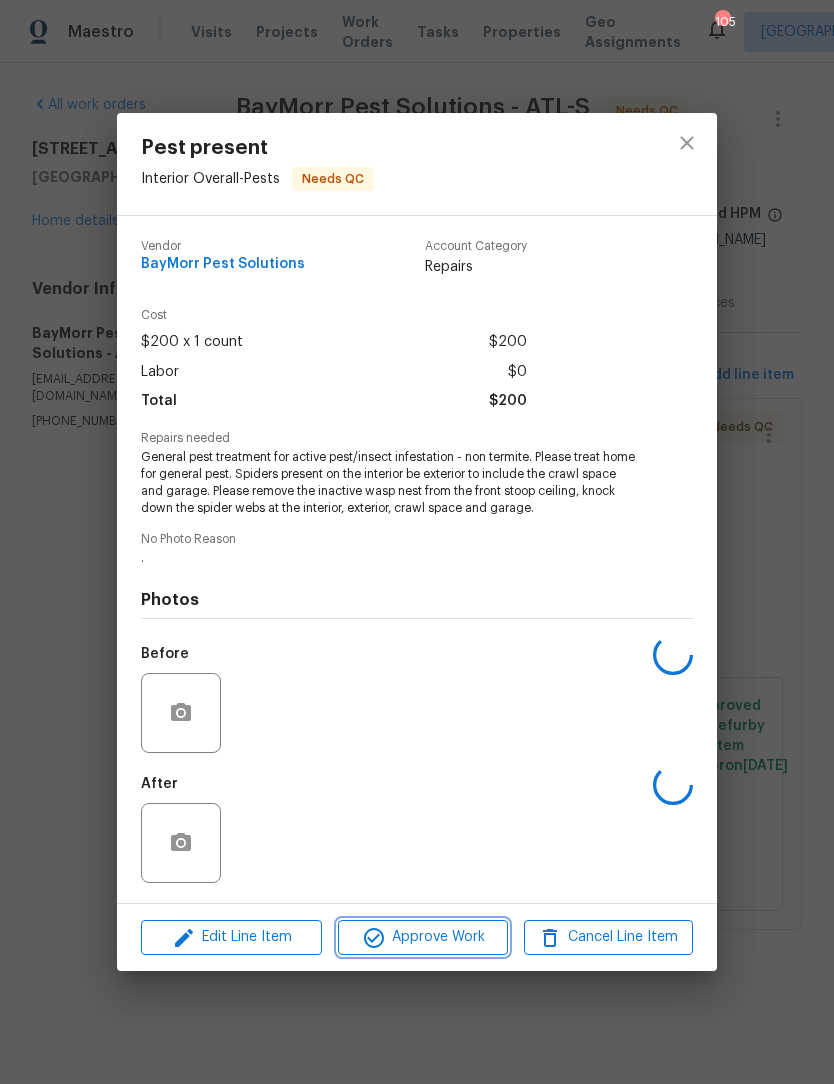 click on "Approve Work" at bounding box center (422, 937) 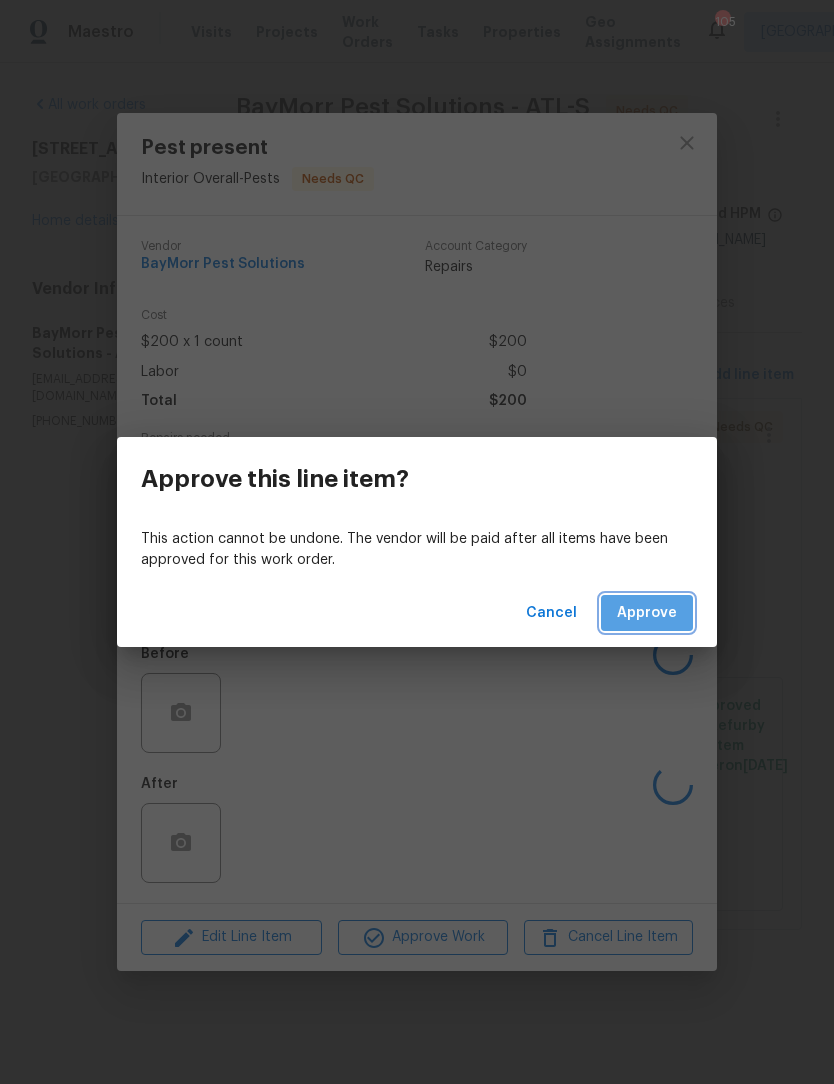 click on "Approve" at bounding box center [647, 613] 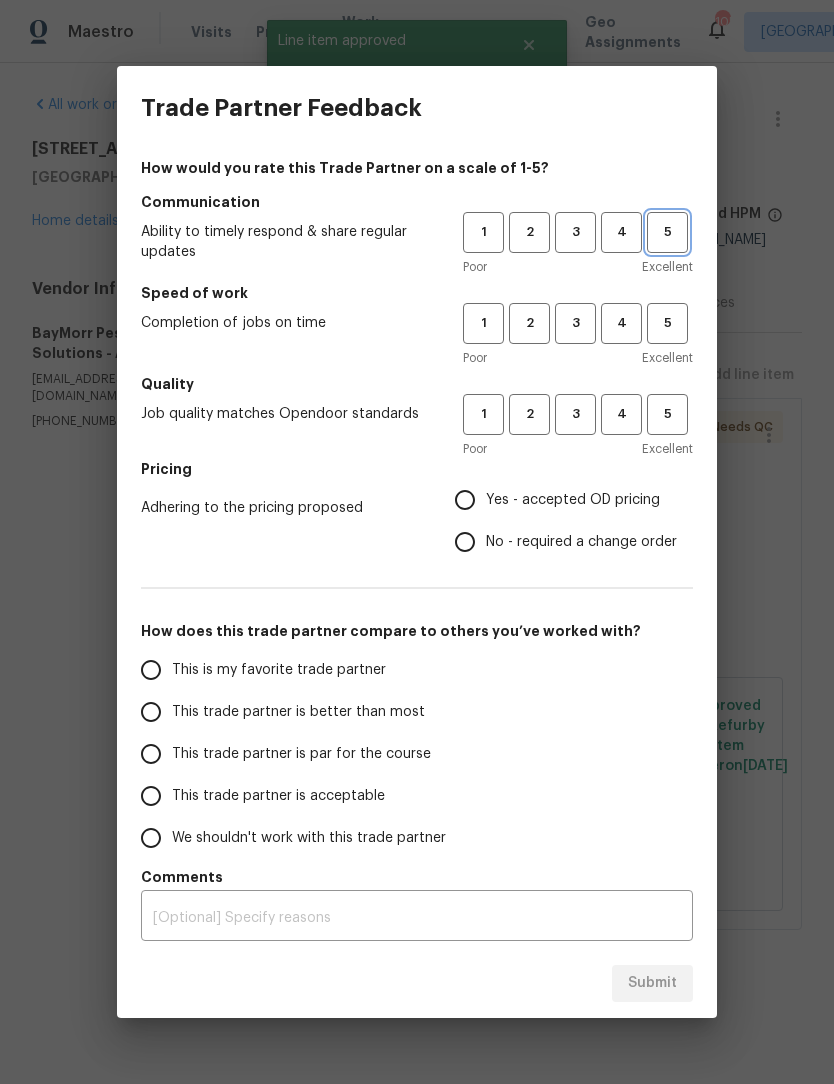 click on "5" at bounding box center (667, 232) 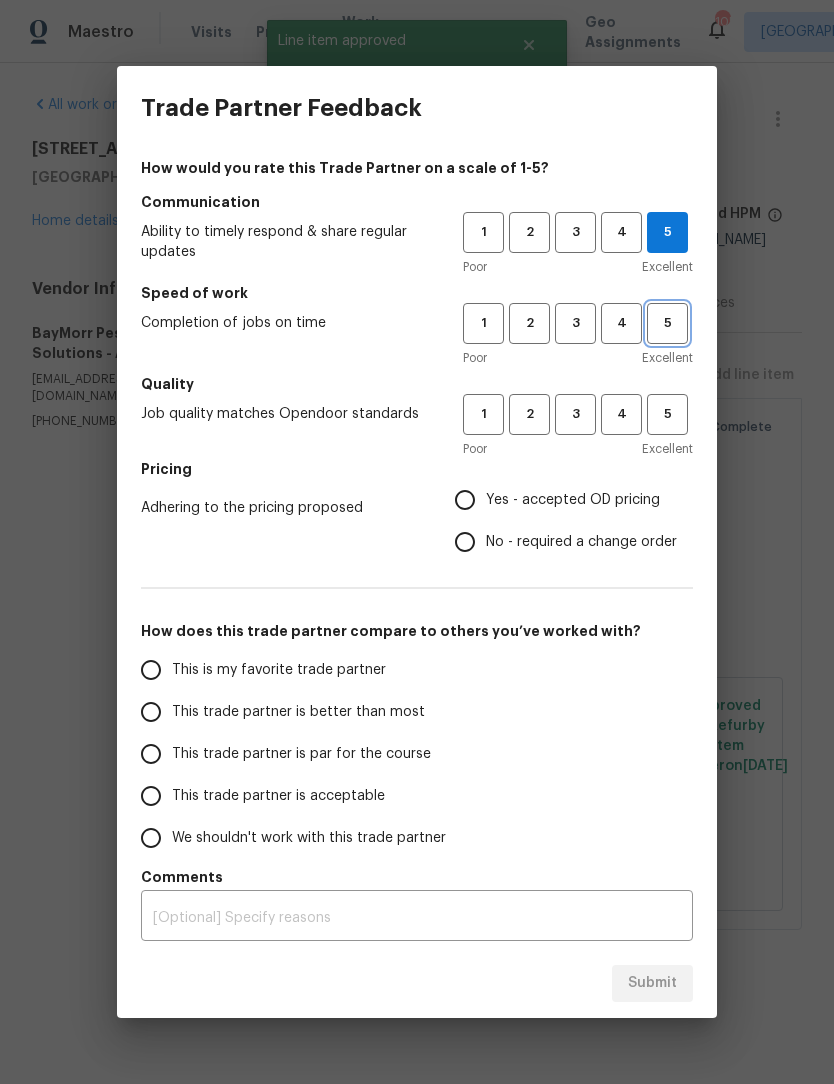 click on "5" at bounding box center (667, 323) 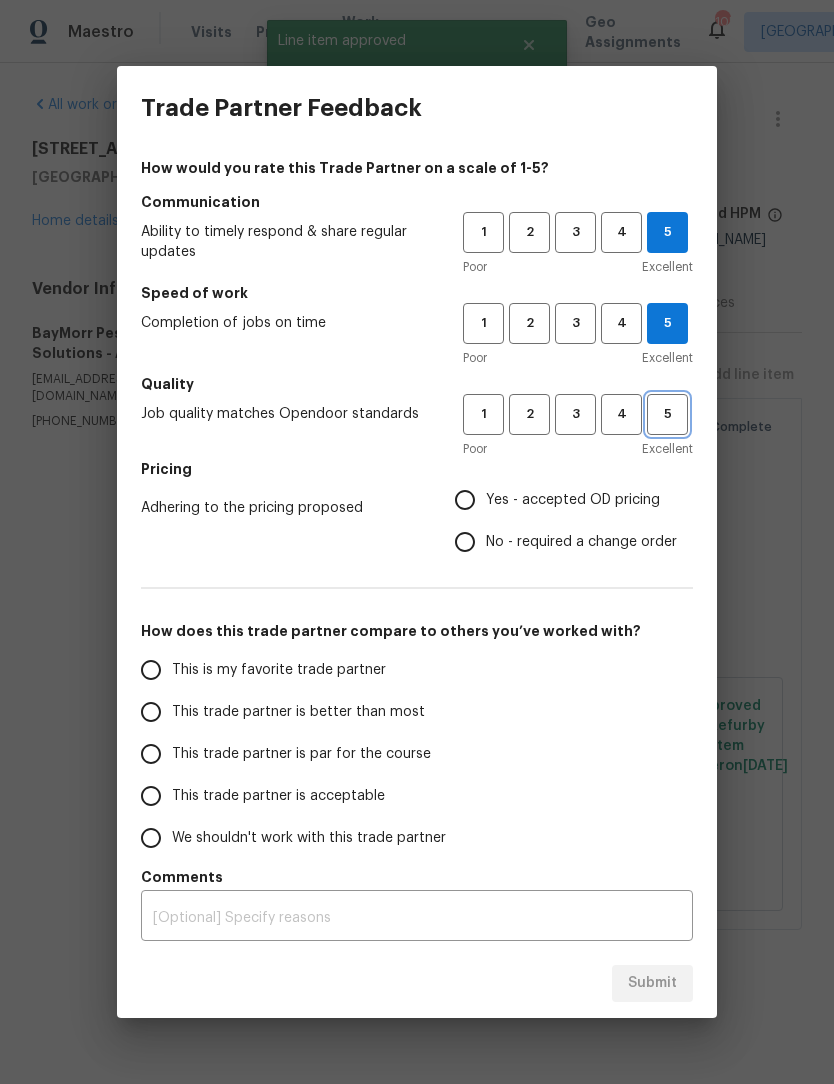 click on "5" at bounding box center [667, 414] 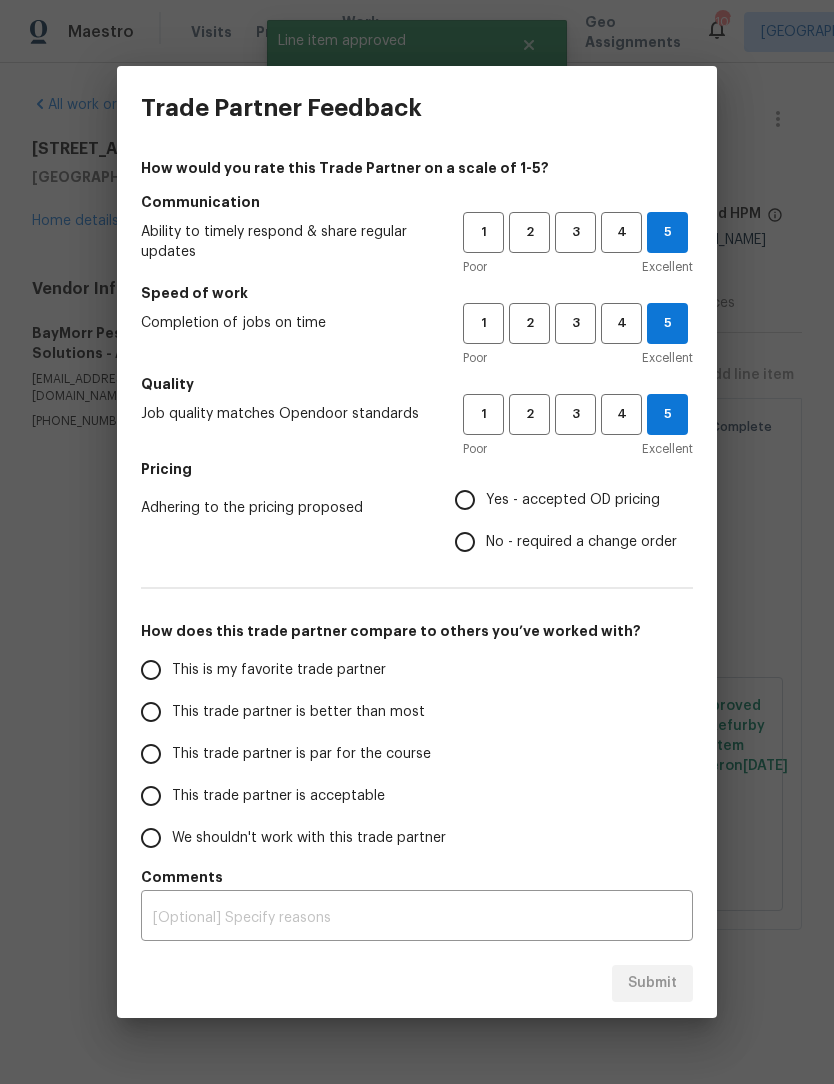 click on "No - required a change order" at bounding box center [465, 542] 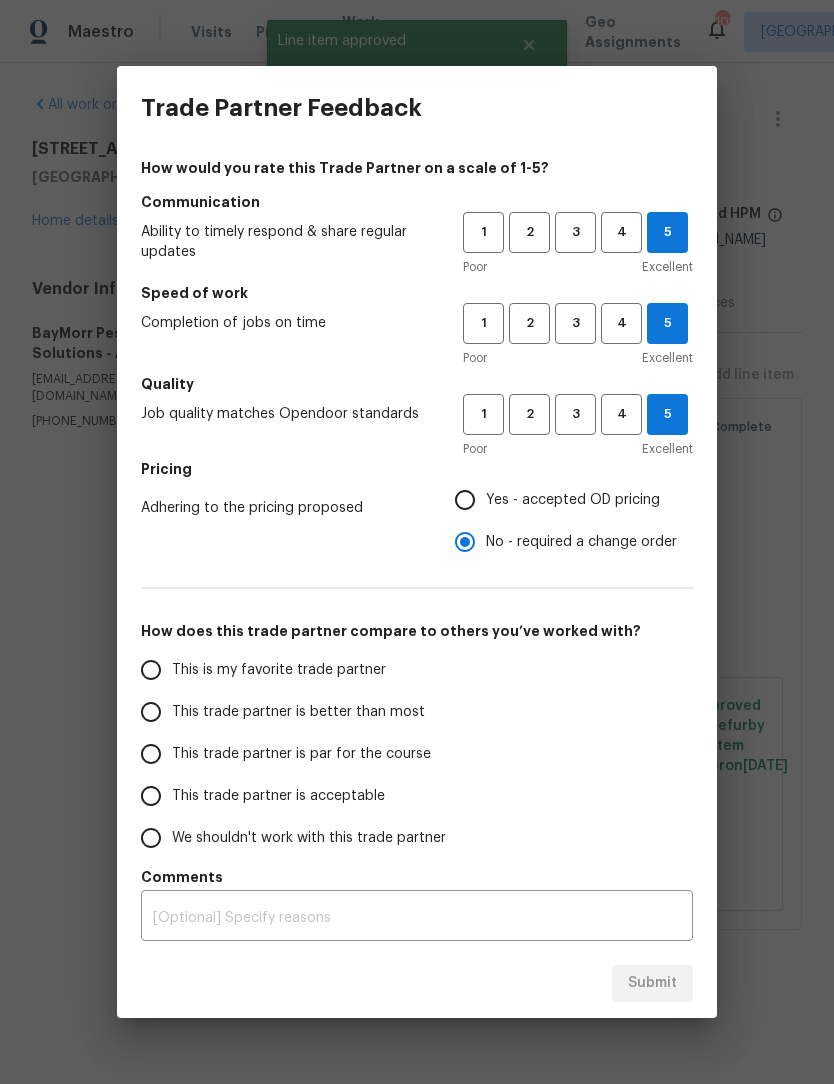 click on "This is my favorite trade partner" at bounding box center (151, 670) 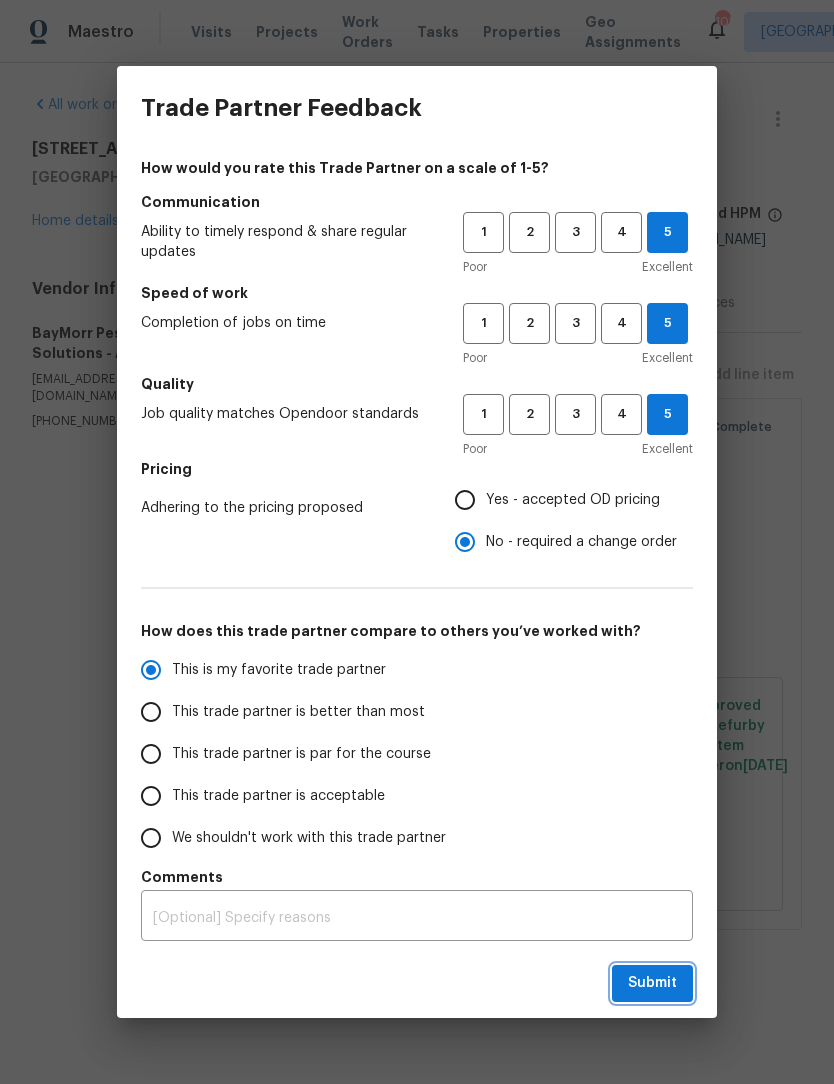 click on "Submit" at bounding box center [652, 983] 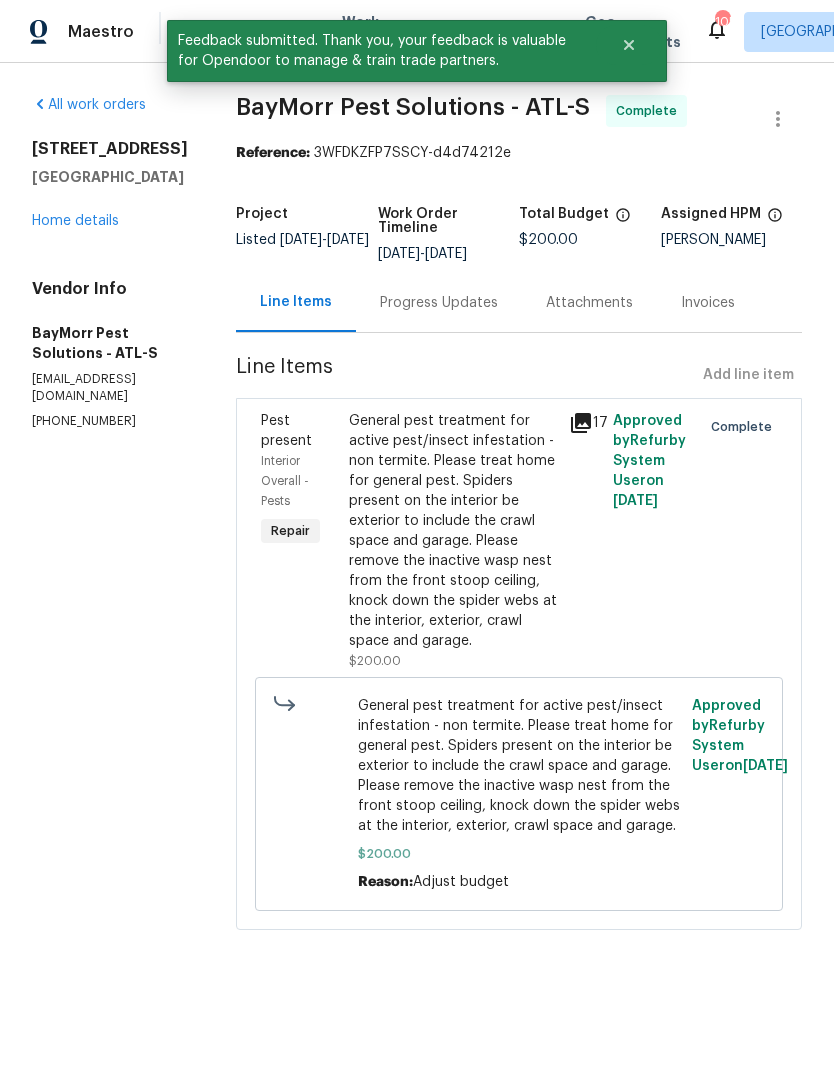 click on "Progress Updates" at bounding box center (439, 303) 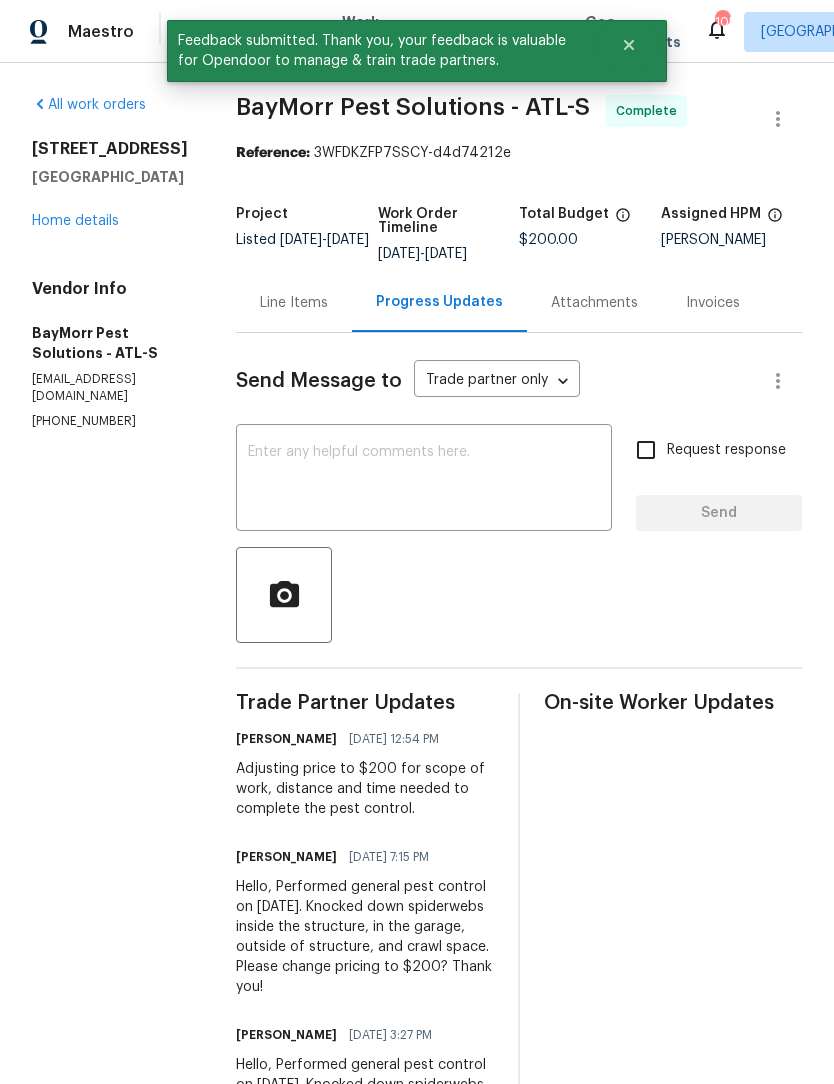 click at bounding box center (424, 480) 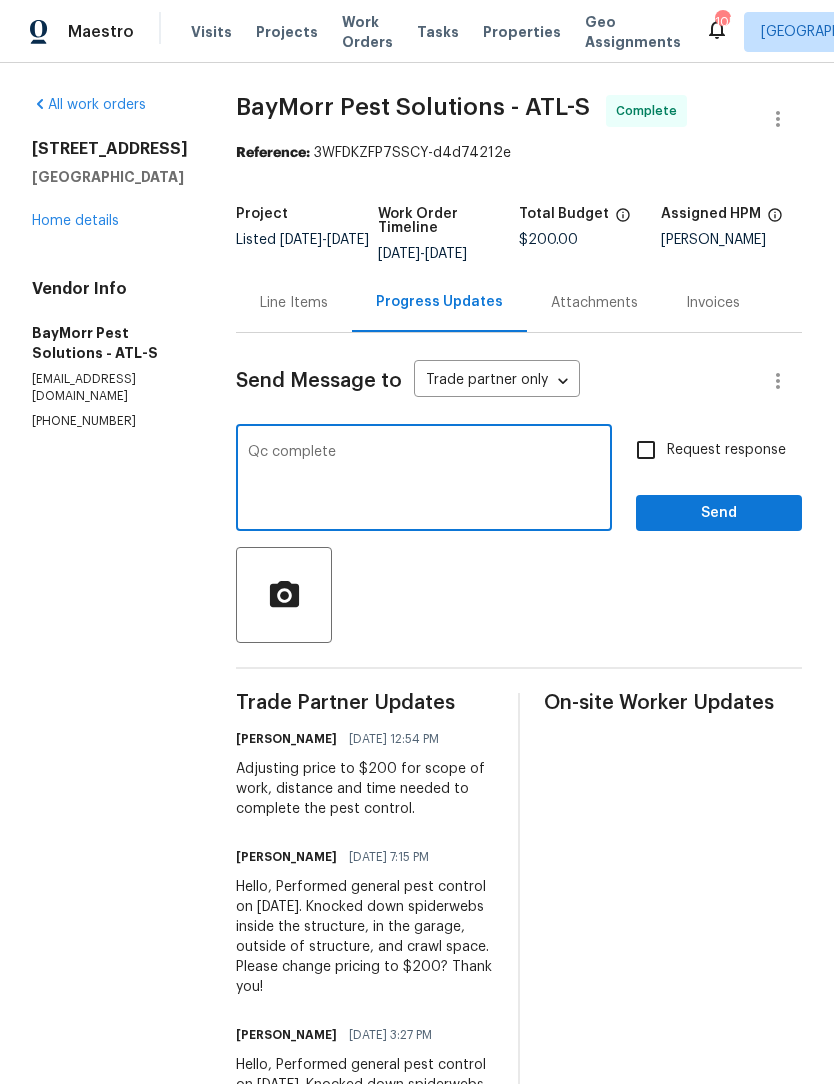 type on "Qc complete" 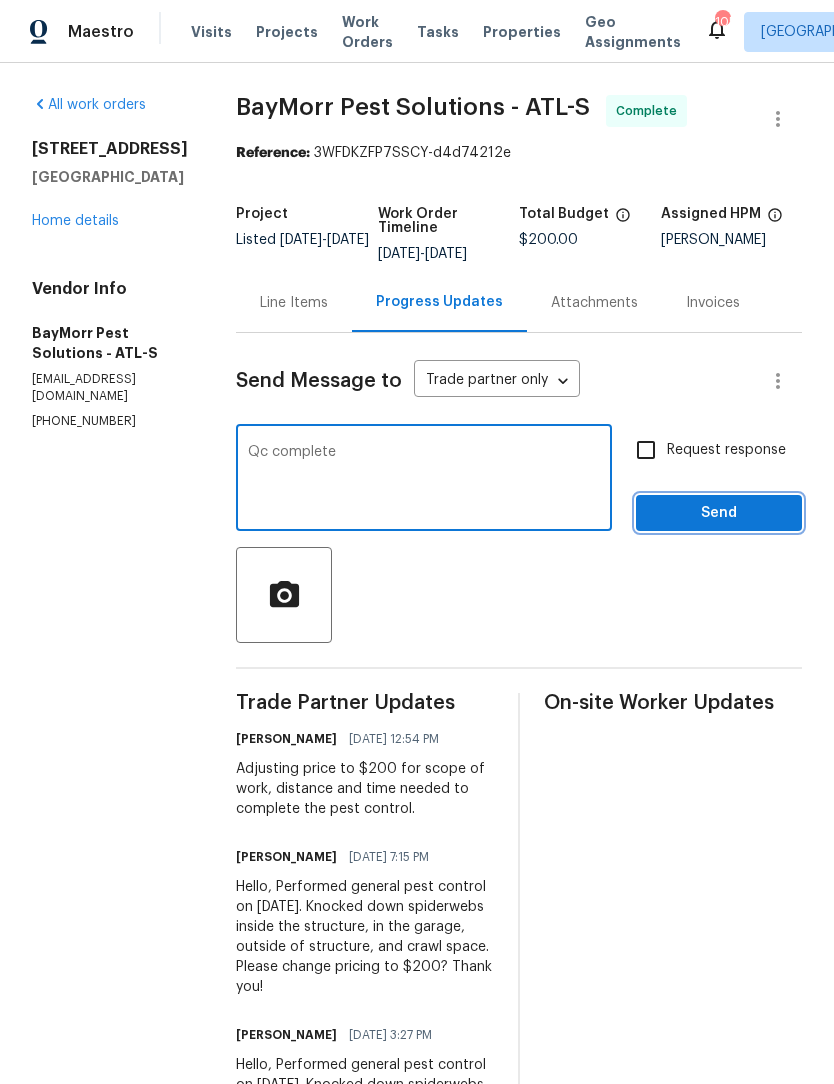 click on "Send" at bounding box center (719, 513) 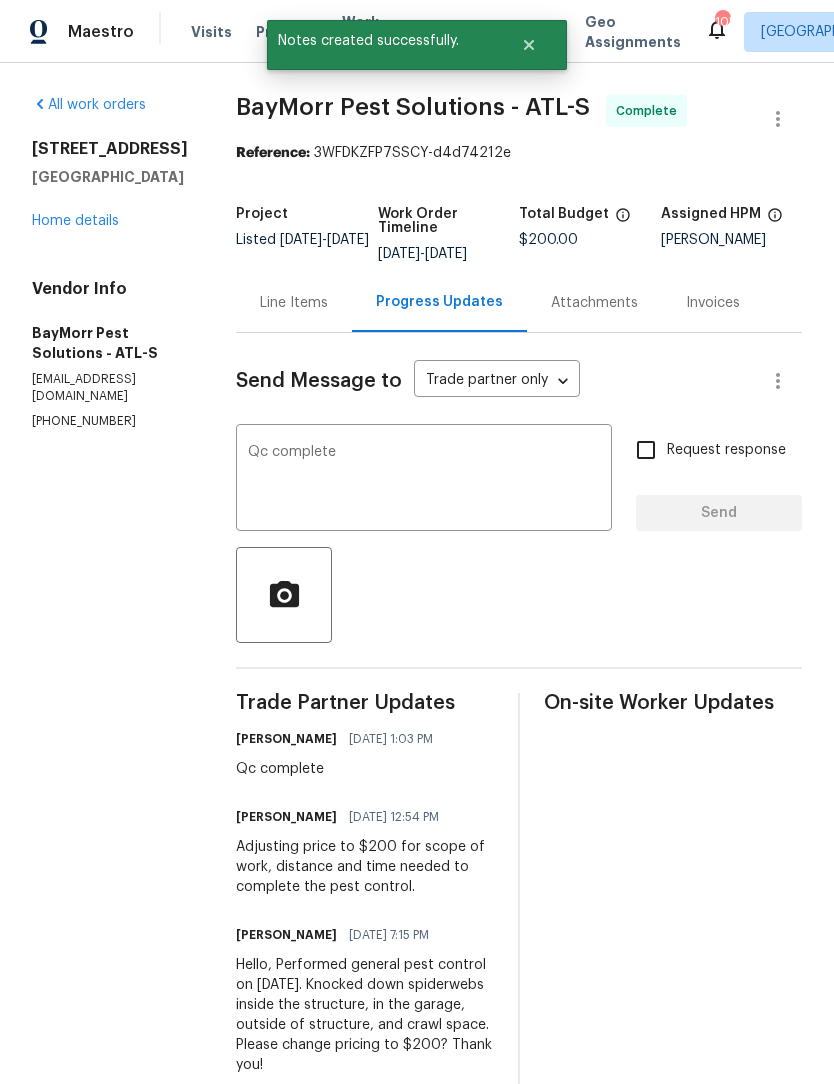 type 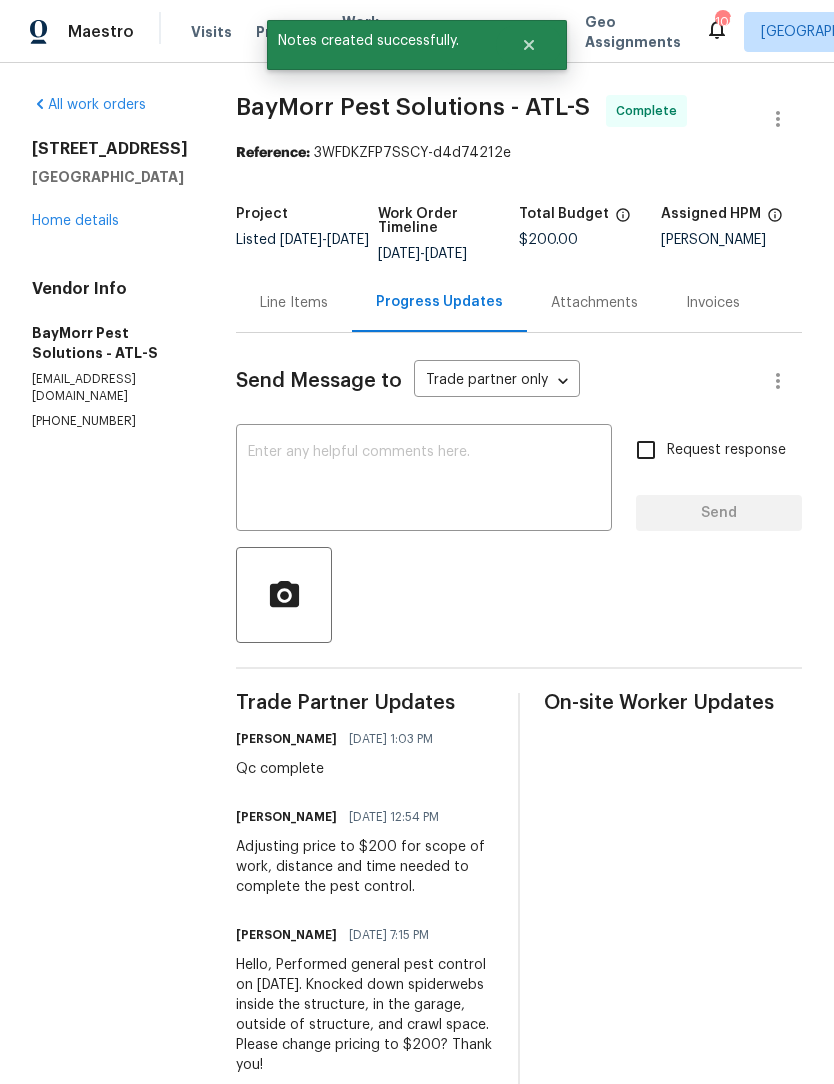 click on "Home details" at bounding box center (75, 221) 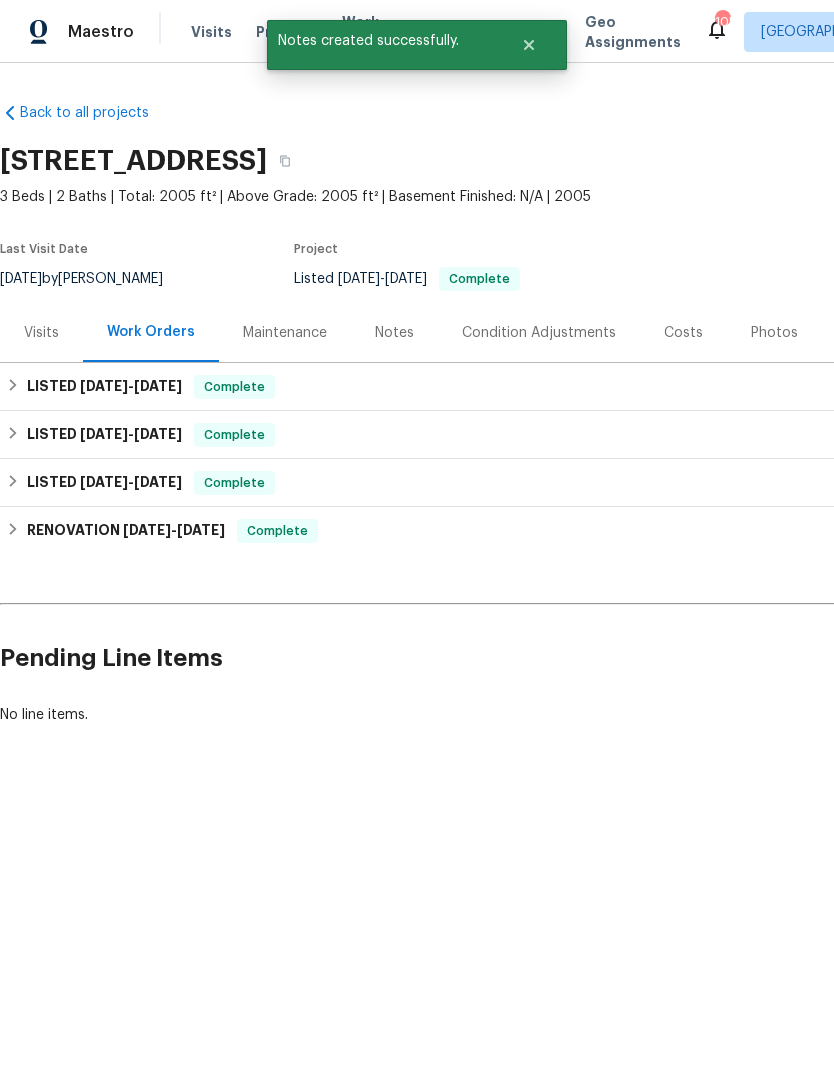 click on "Notes" at bounding box center [394, 332] 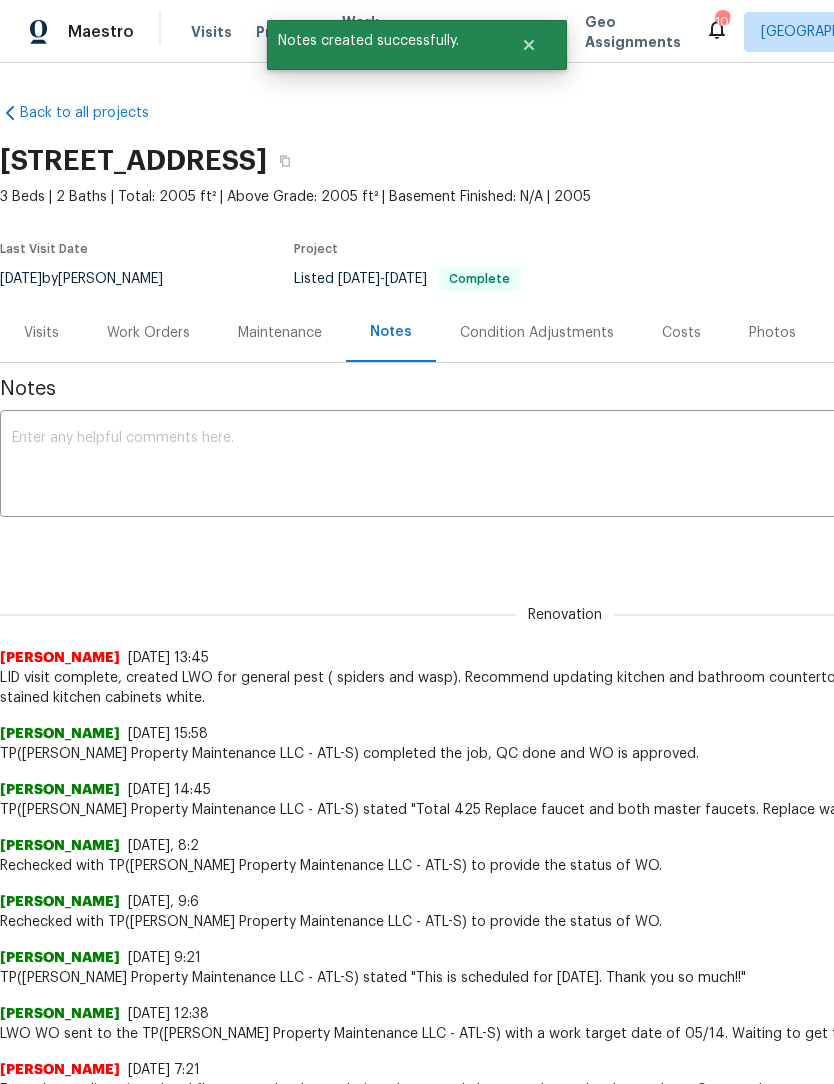 click at bounding box center [565, 466] 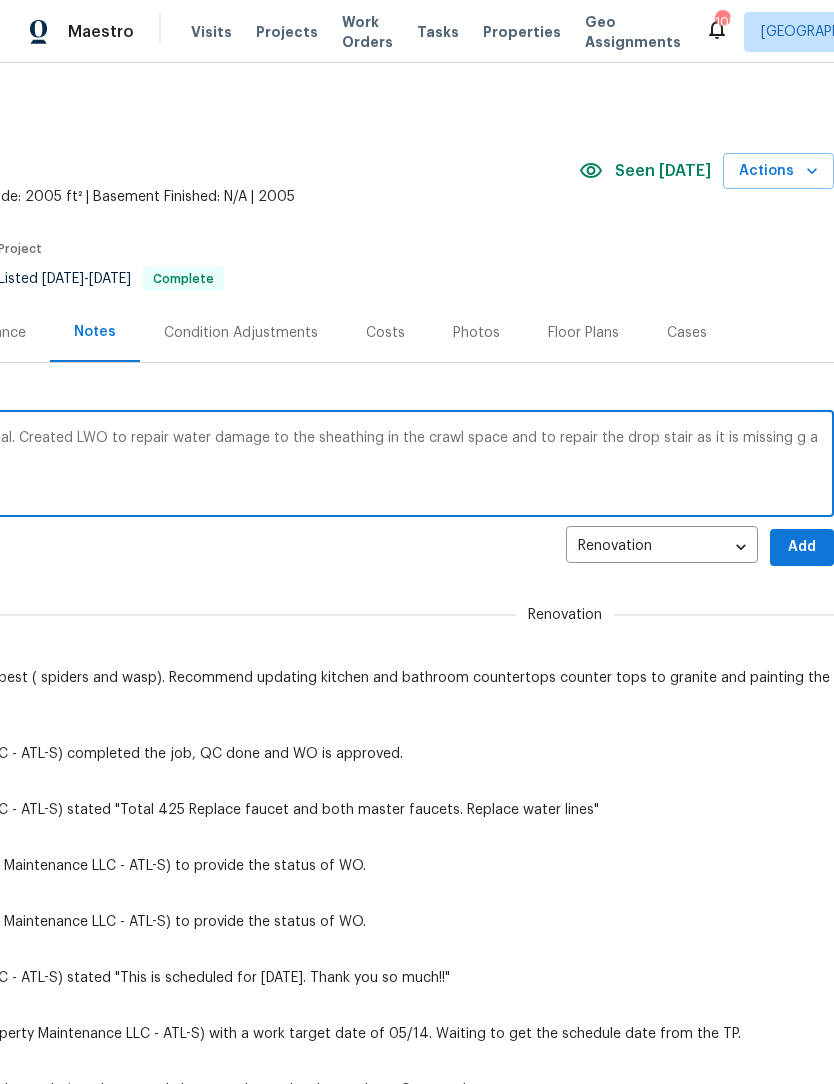 scroll, scrollTop: 0, scrollLeft: 296, axis: horizontal 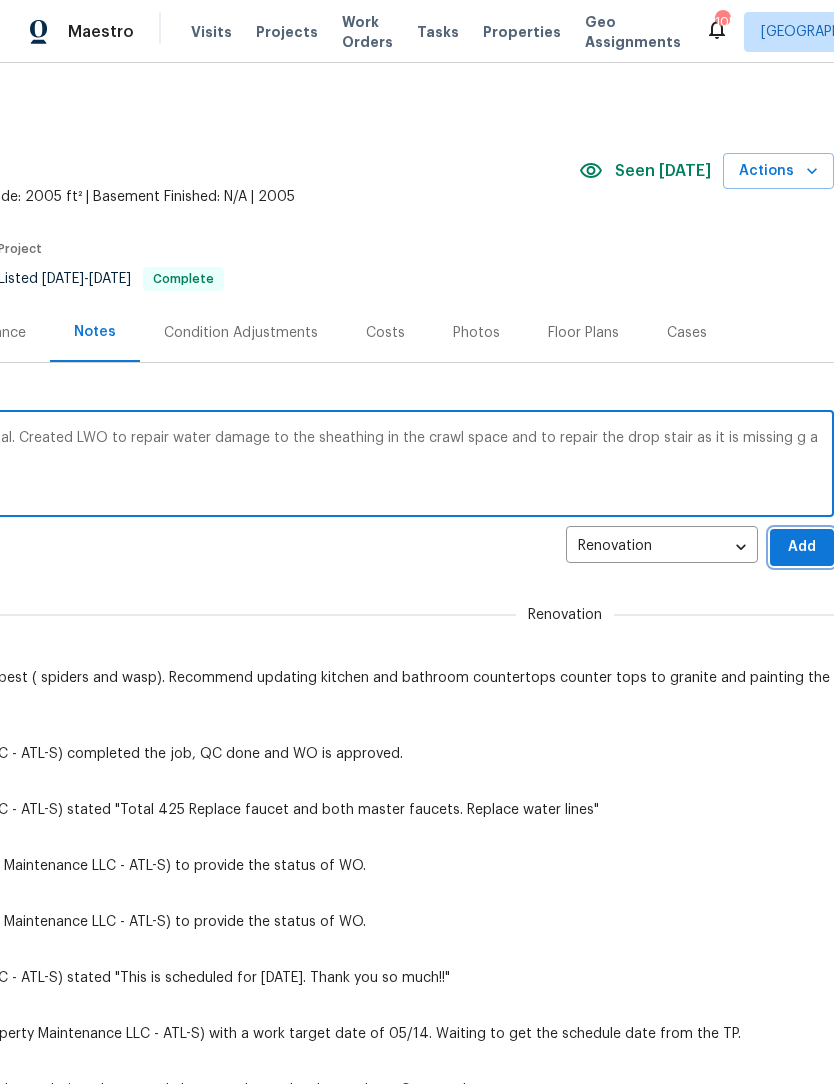 click on "Add" at bounding box center [802, 547] 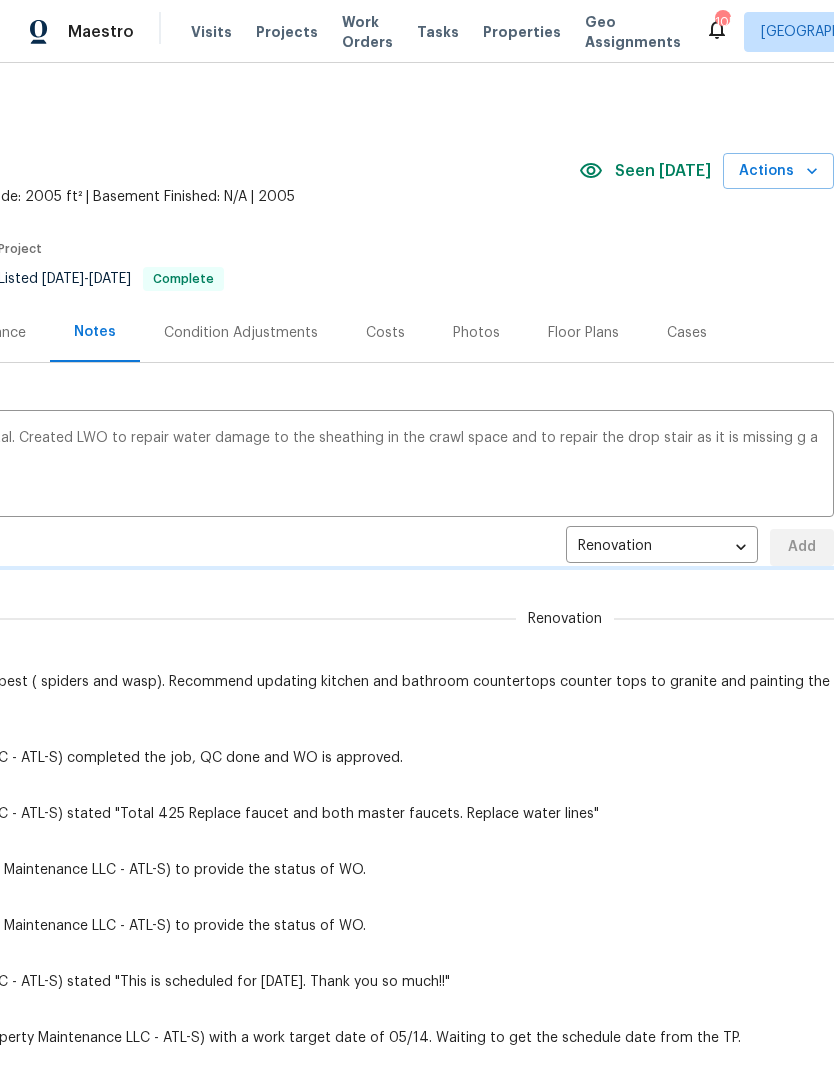 type 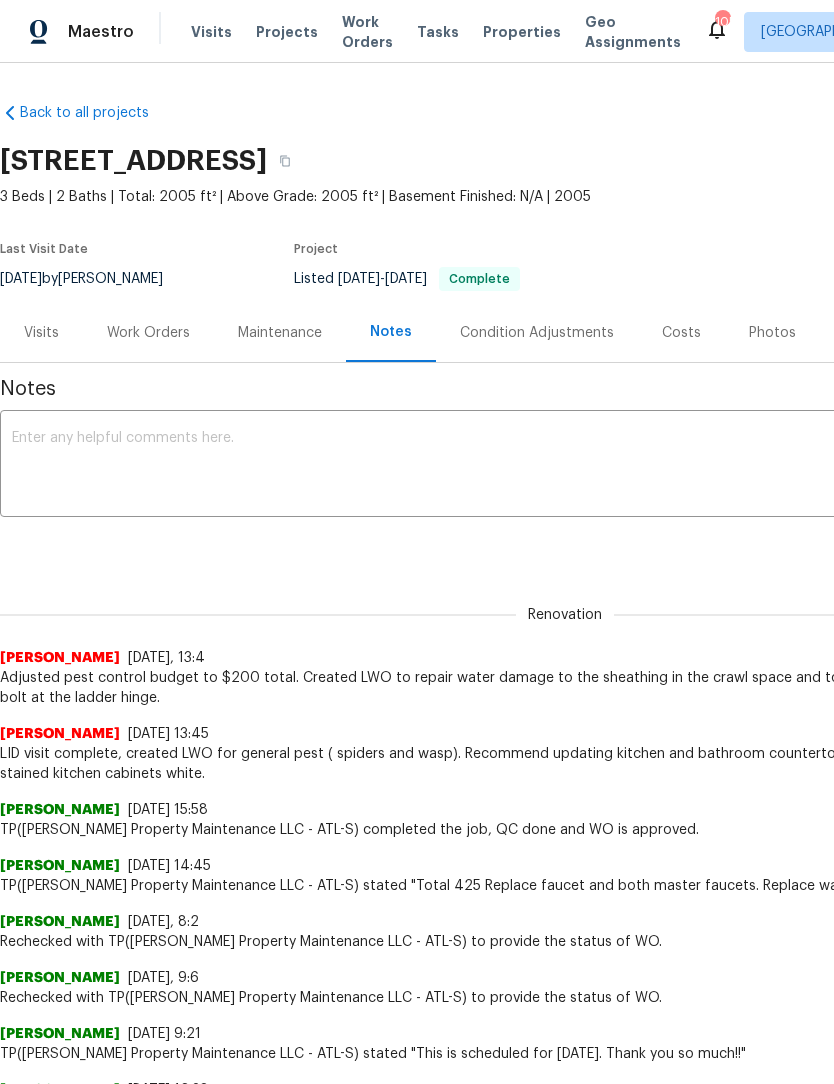 scroll, scrollTop: 0, scrollLeft: 0, axis: both 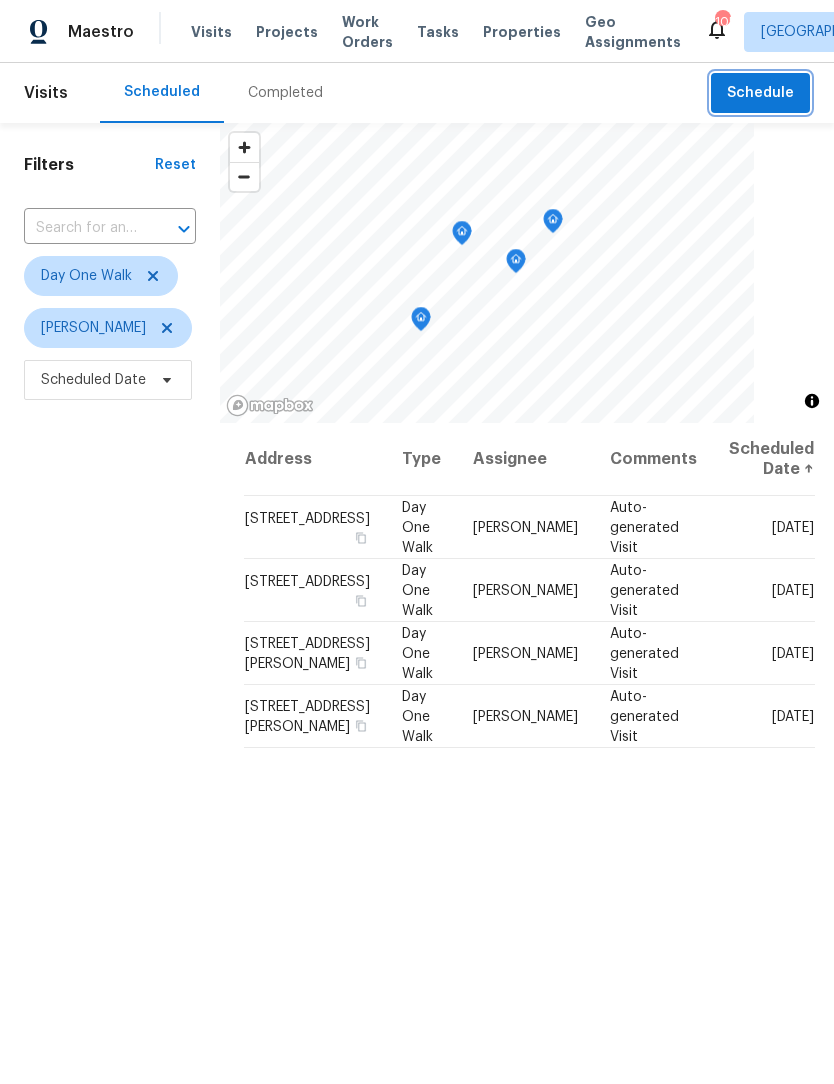 click on "Schedule" at bounding box center (760, 93) 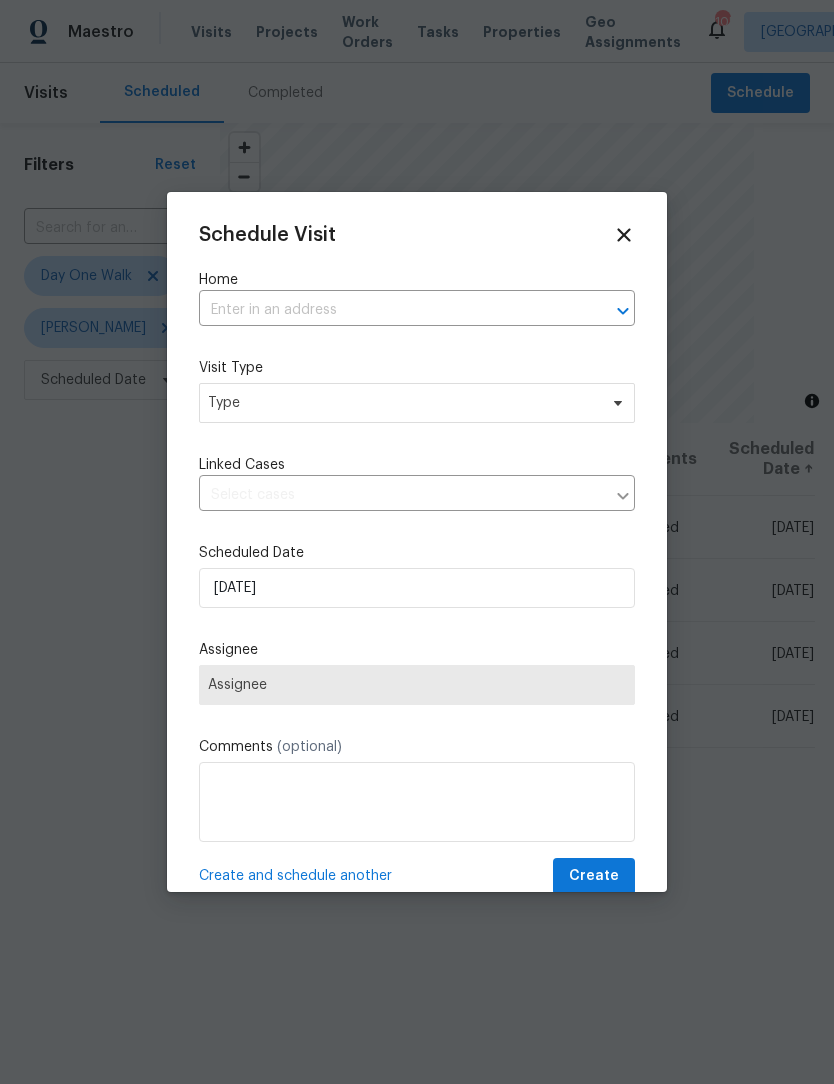 click at bounding box center [389, 310] 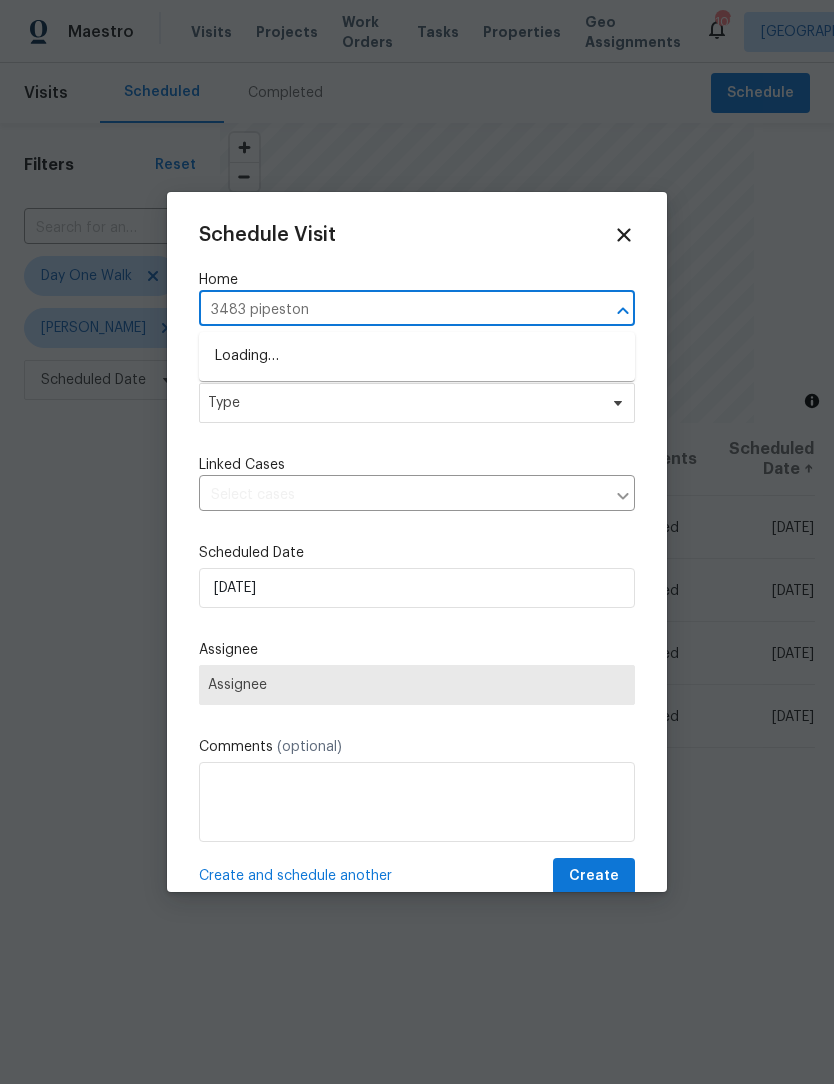 type on "3483 pipestone" 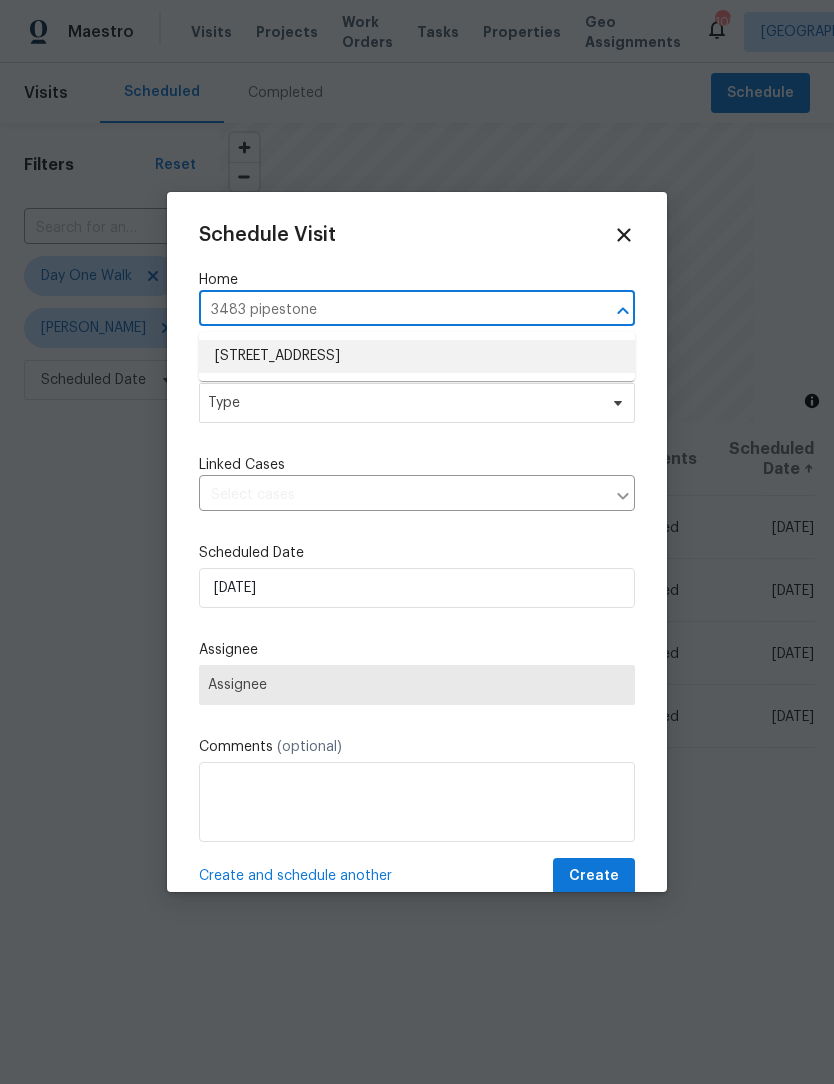 click on "[STREET_ADDRESS]" at bounding box center [417, 356] 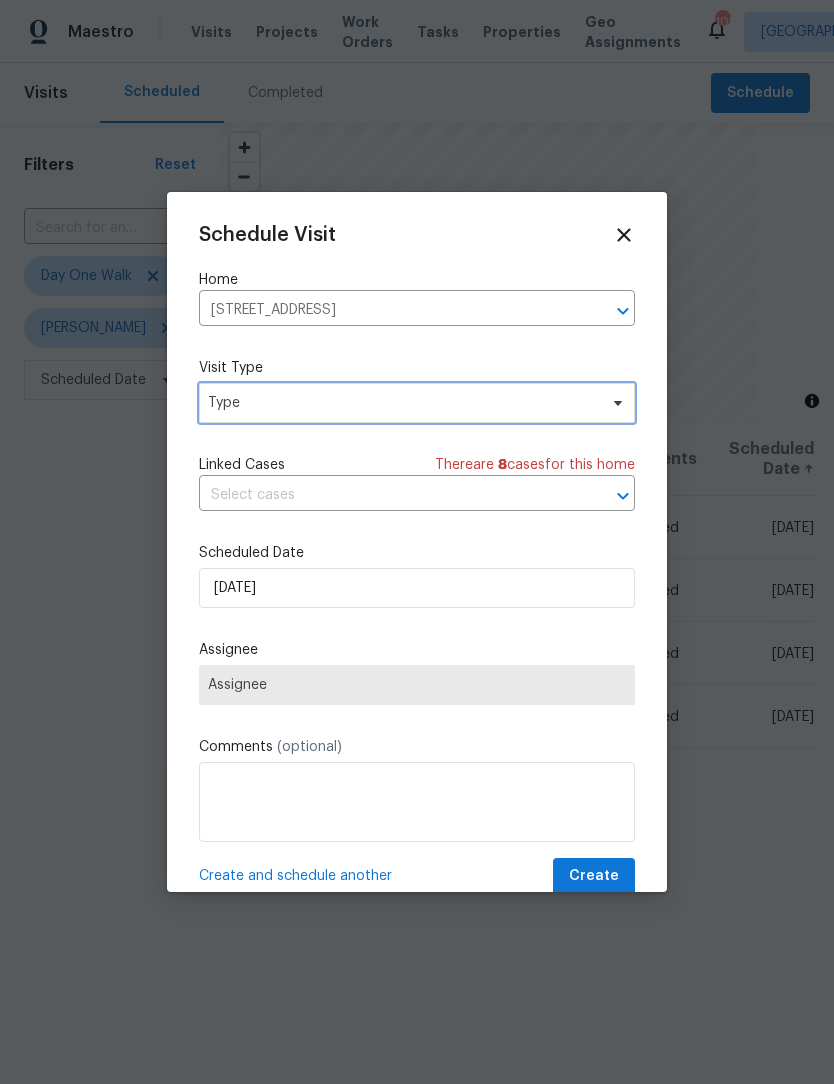 click 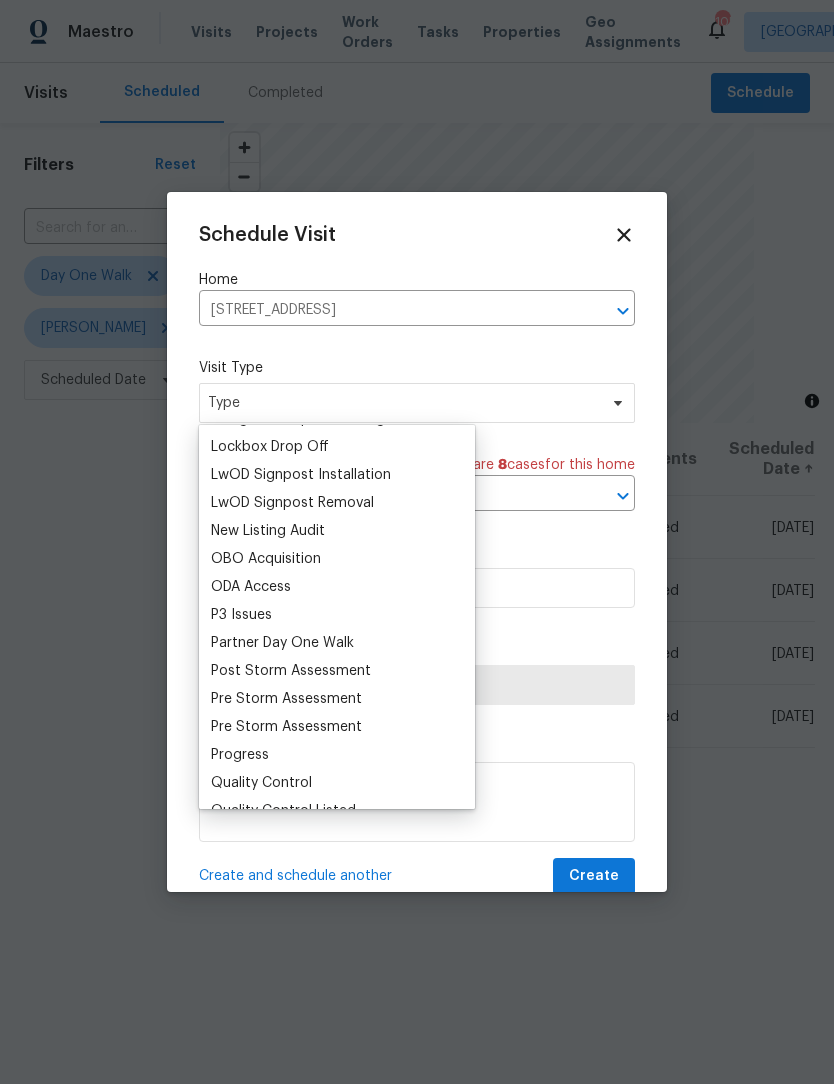 scroll, scrollTop: 1087, scrollLeft: 0, axis: vertical 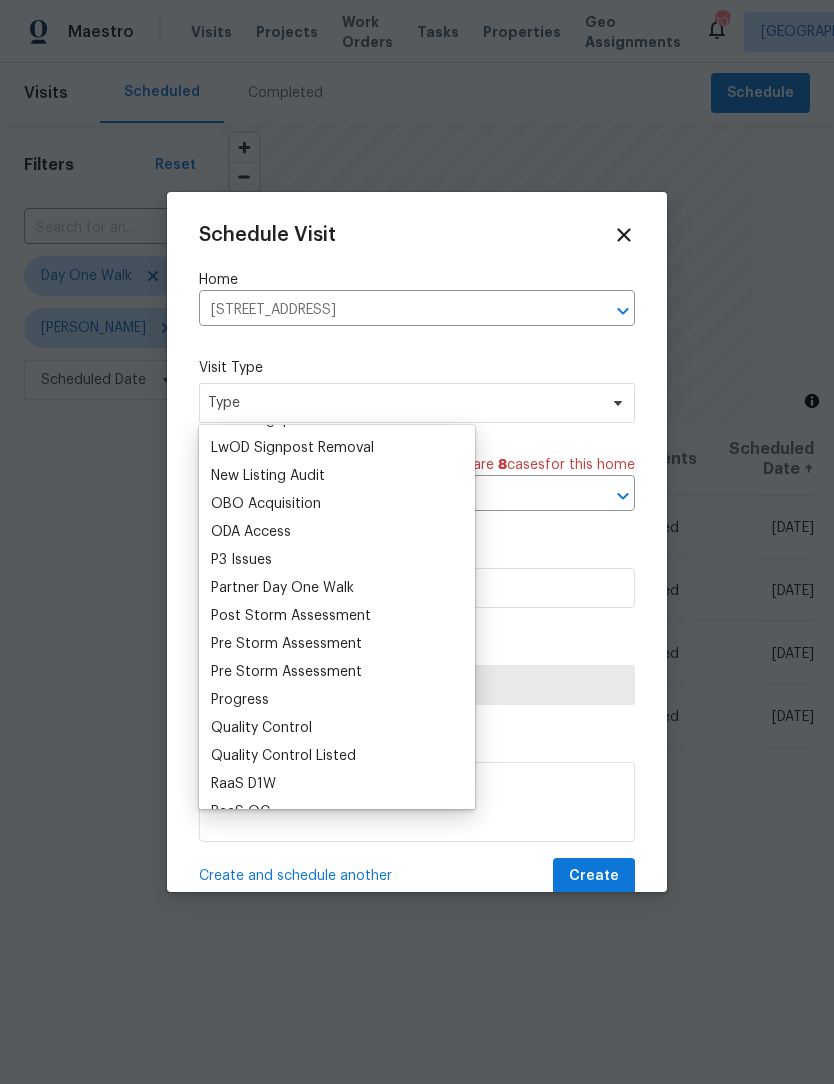 click on "Progress" at bounding box center (337, 700) 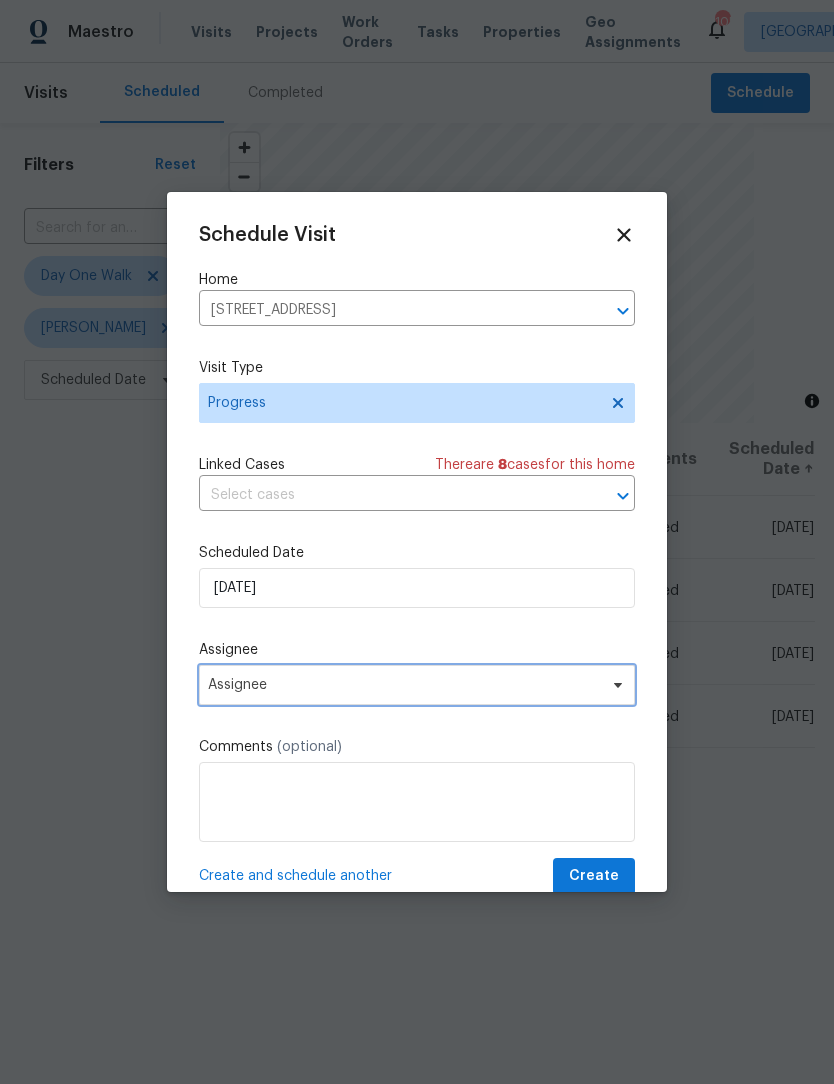 click on "Assignee" at bounding box center [417, 685] 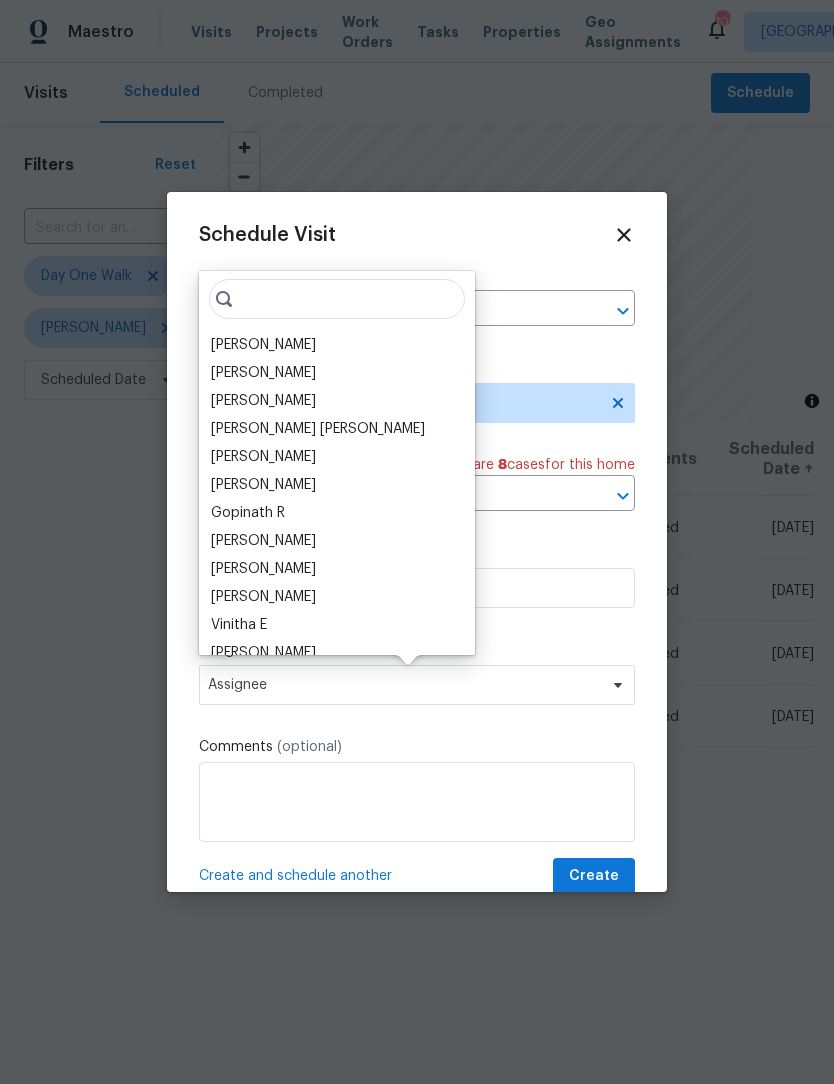 click on "[PERSON_NAME]" at bounding box center (263, 345) 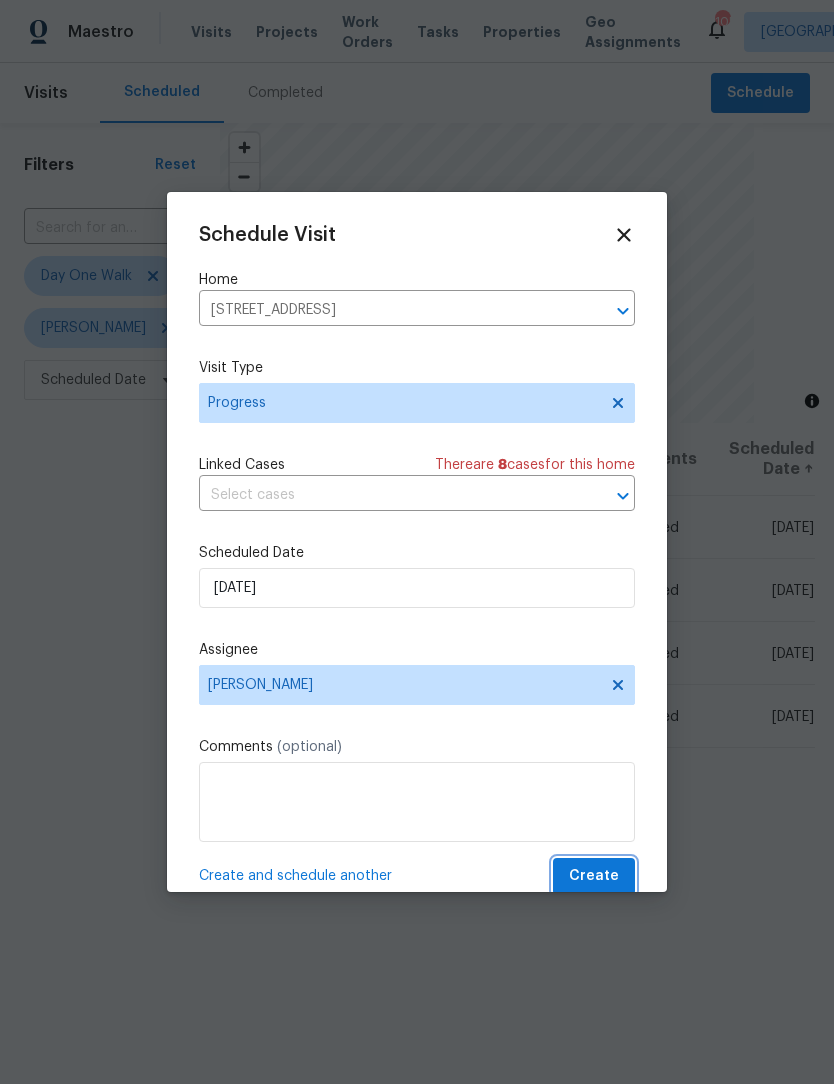 click on "Create" at bounding box center [594, 876] 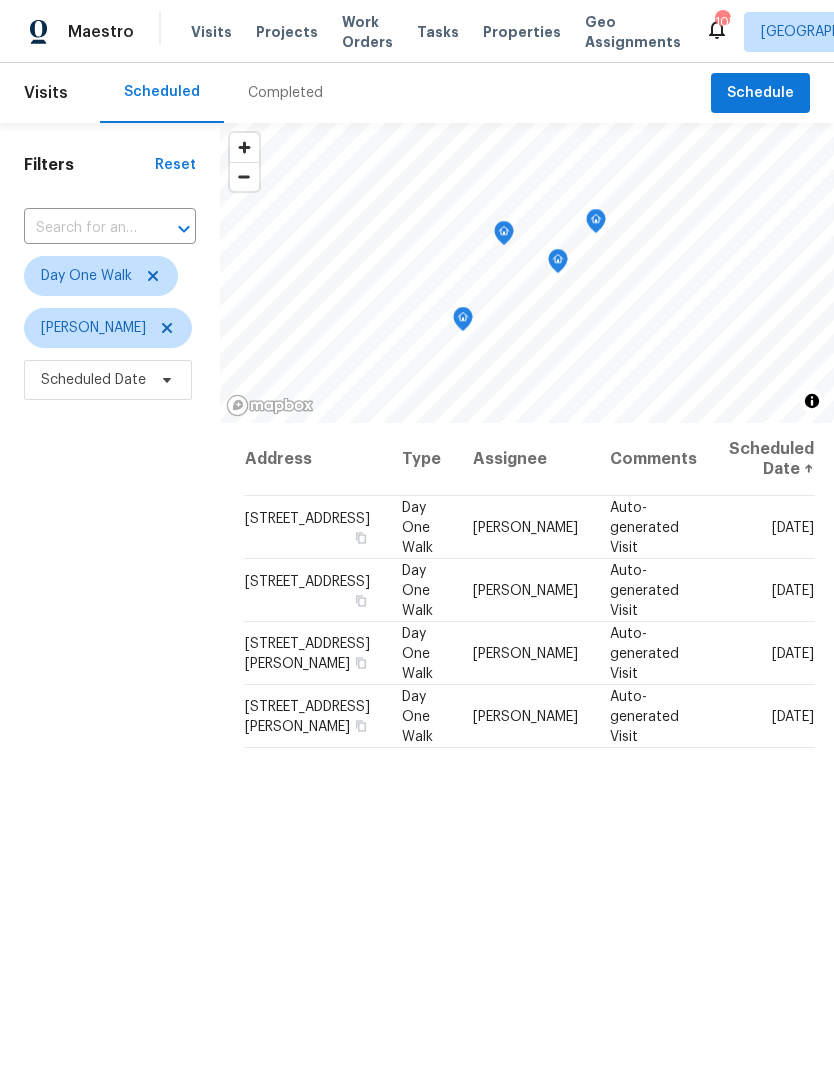click on "Work Orders" at bounding box center (367, 32) 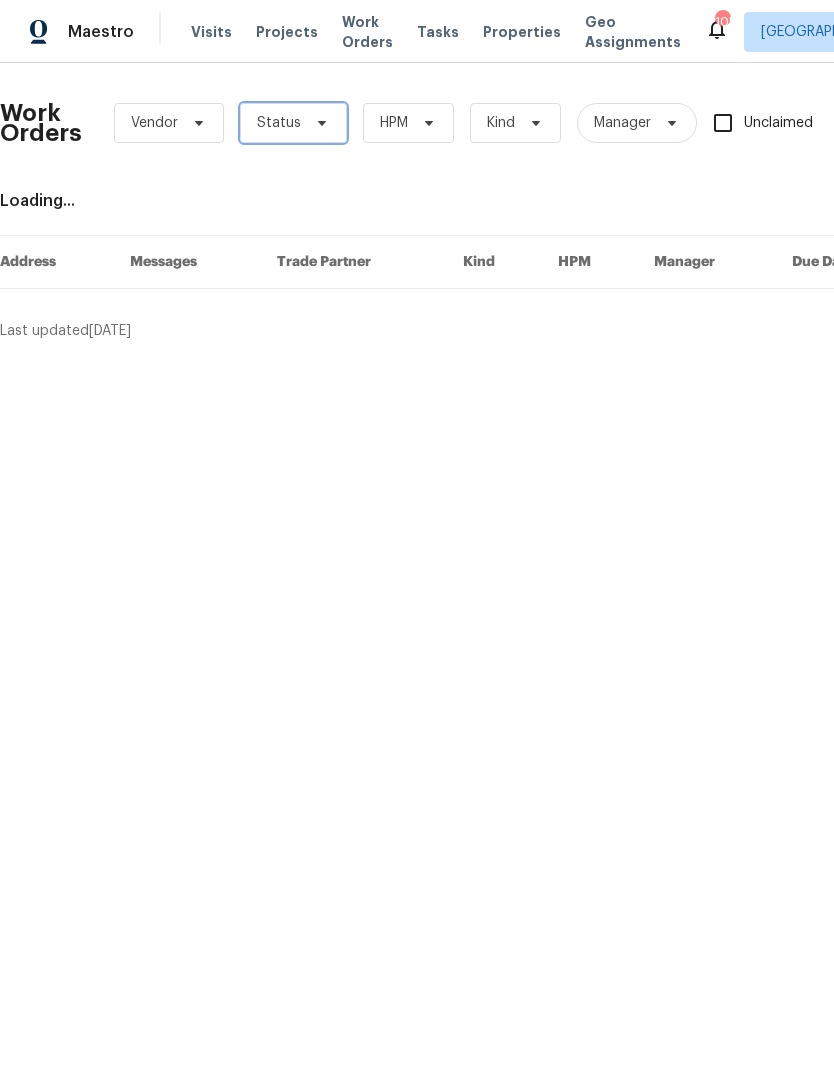 click on "Status" at bounding box center (293, 123) 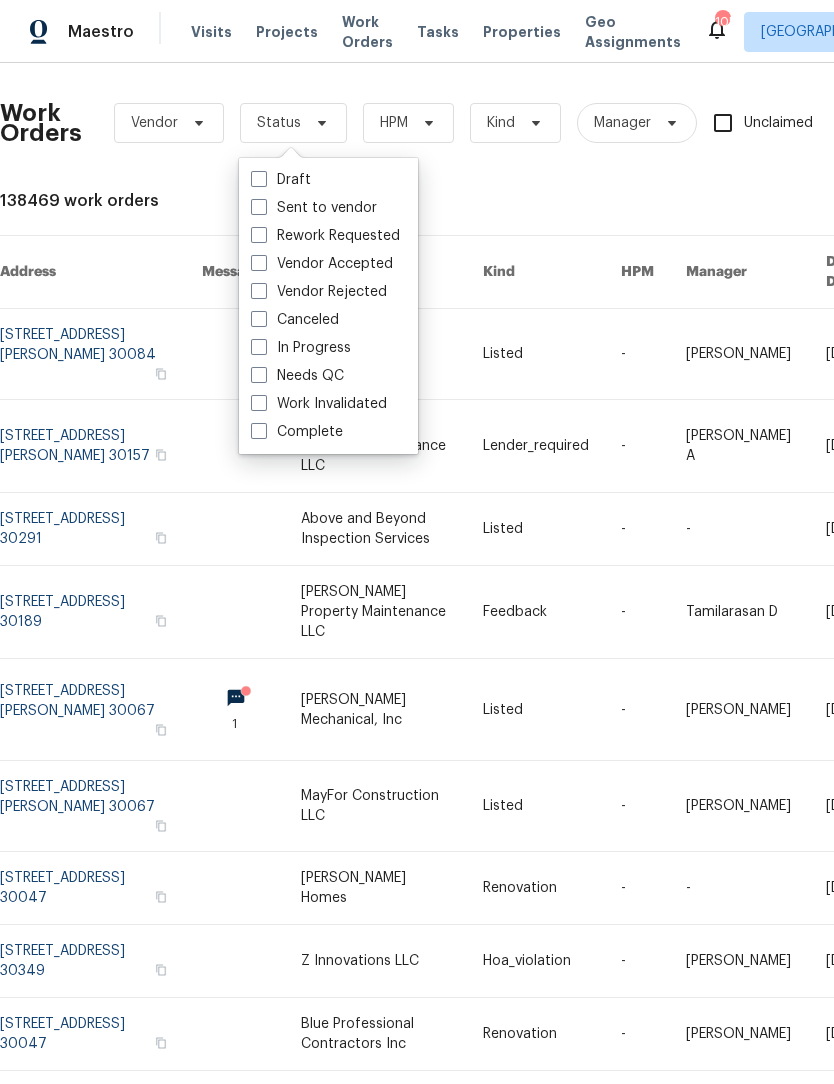 click at bounding box center [259, 375] 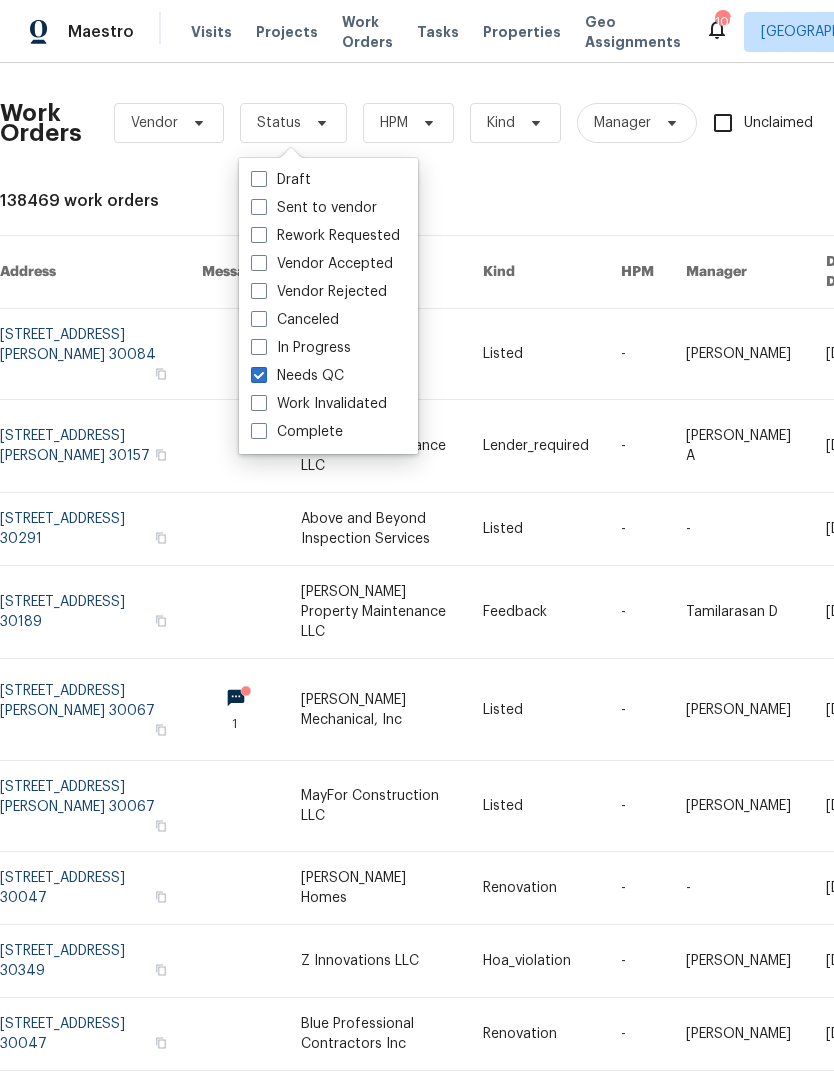 checkbox on "true" 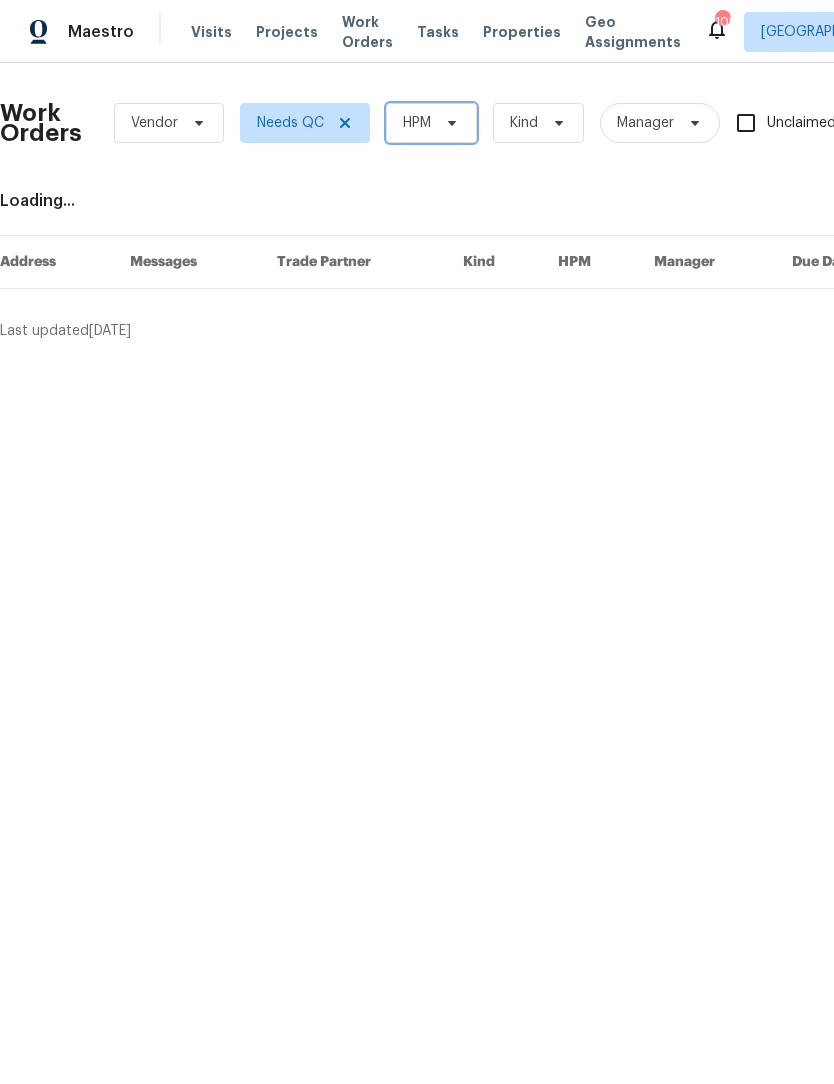 click on "HPM" at bounding box center (431, 123) 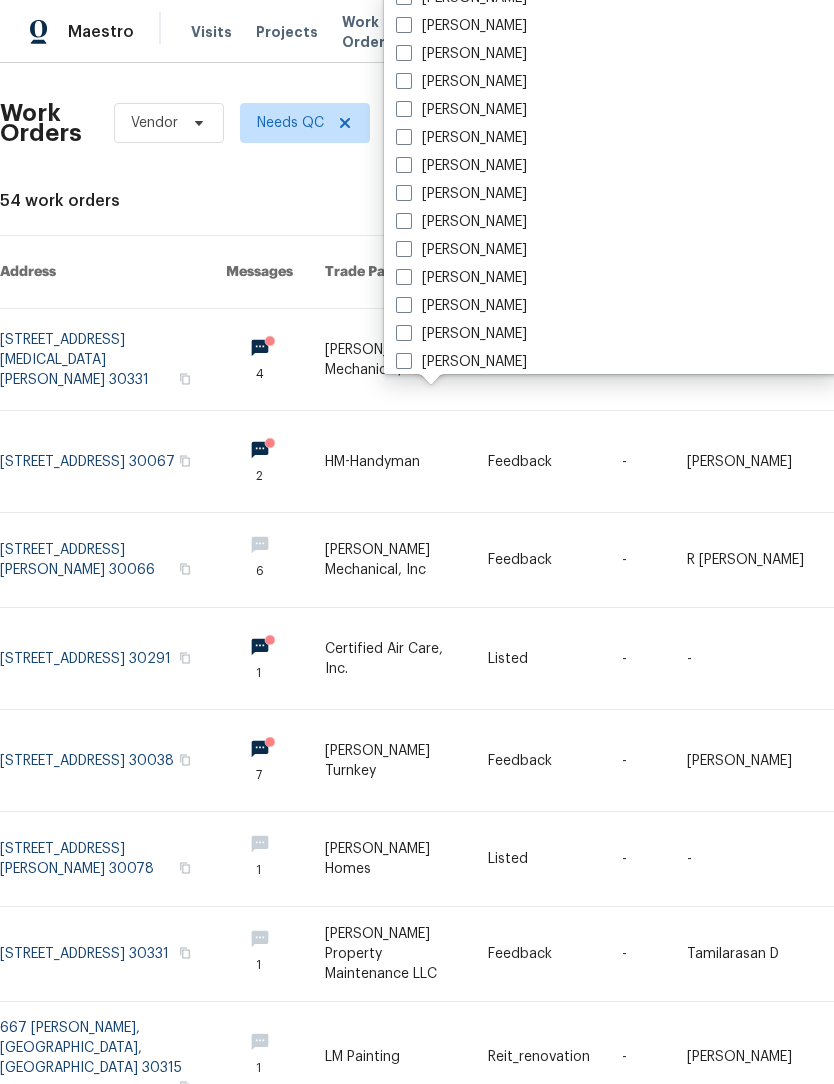 scroll, scrollTop: 1329, scrollLeft: 0, axis: vertical 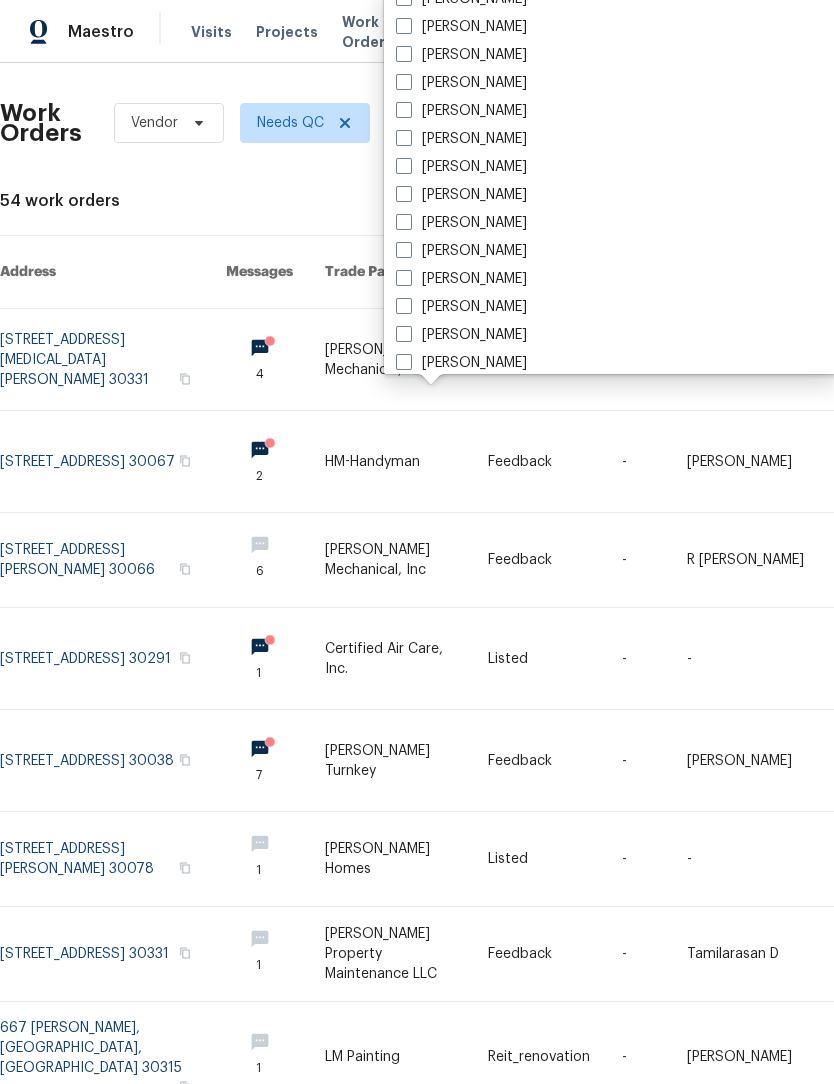 click on "[PERSON_NAME]" at bounding box center (461, 139) 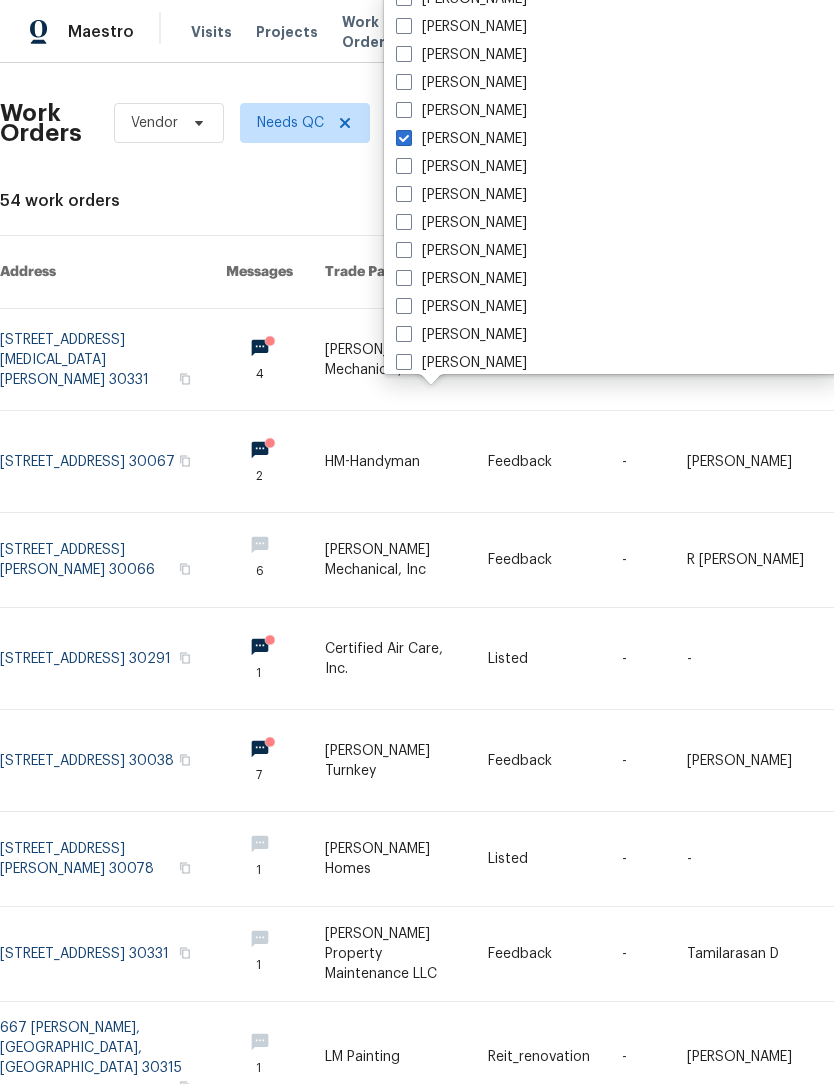 checkbox on "true" 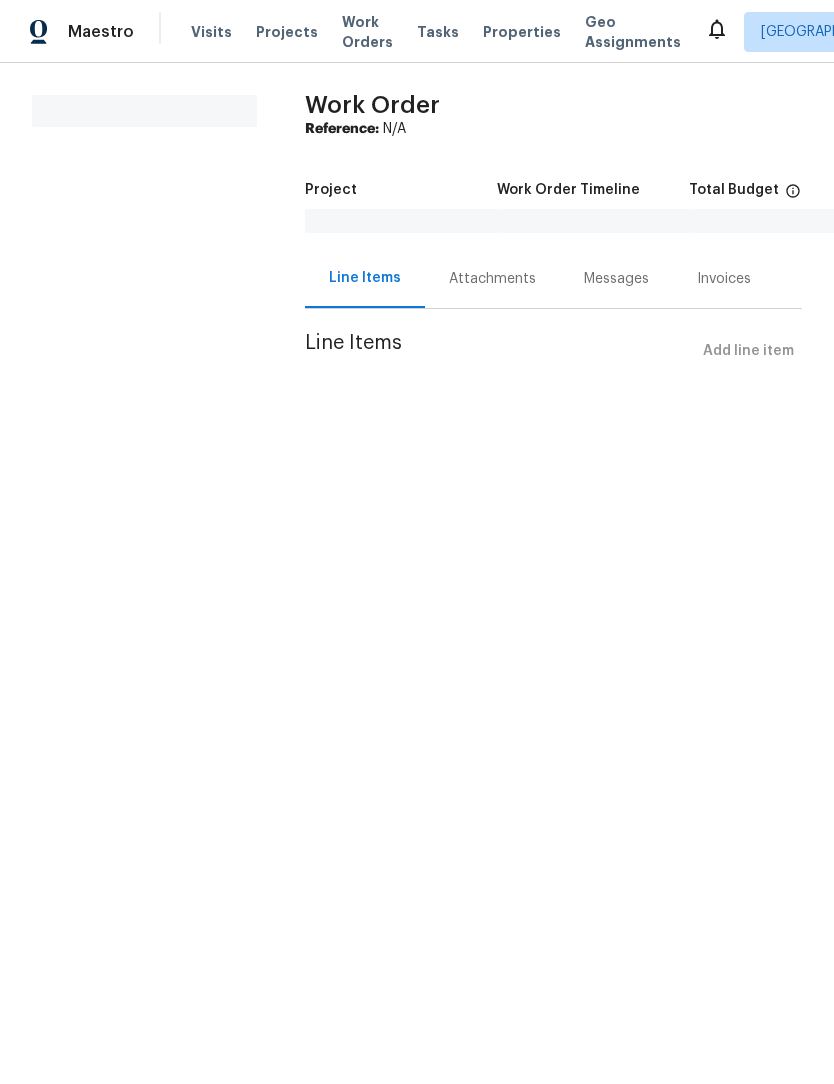 scroll, scrollTop: 0, scrollLeft: 0, axis: both 